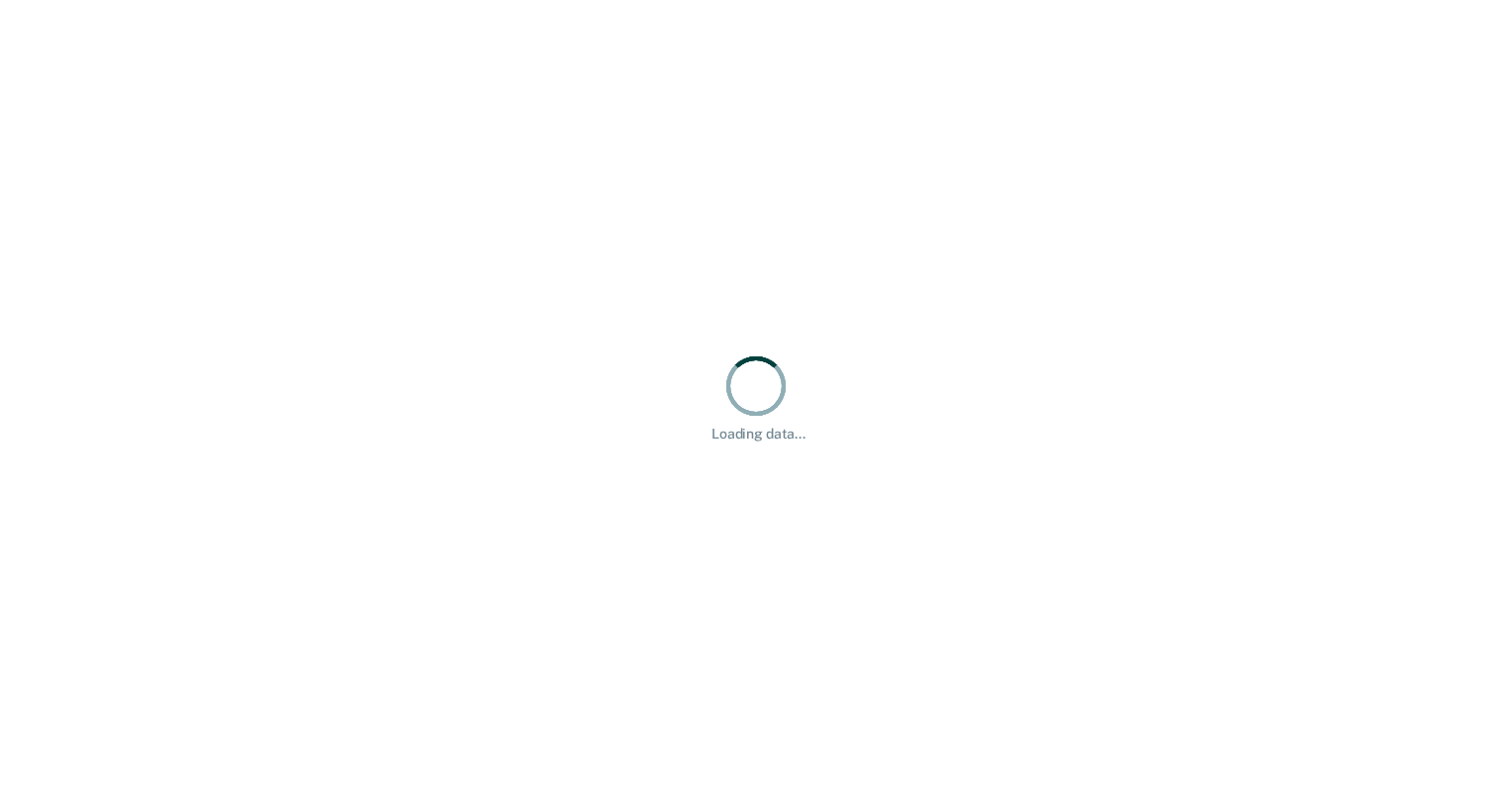 scroll, scrollTop: 0, scrollLeft: 0, axis: both 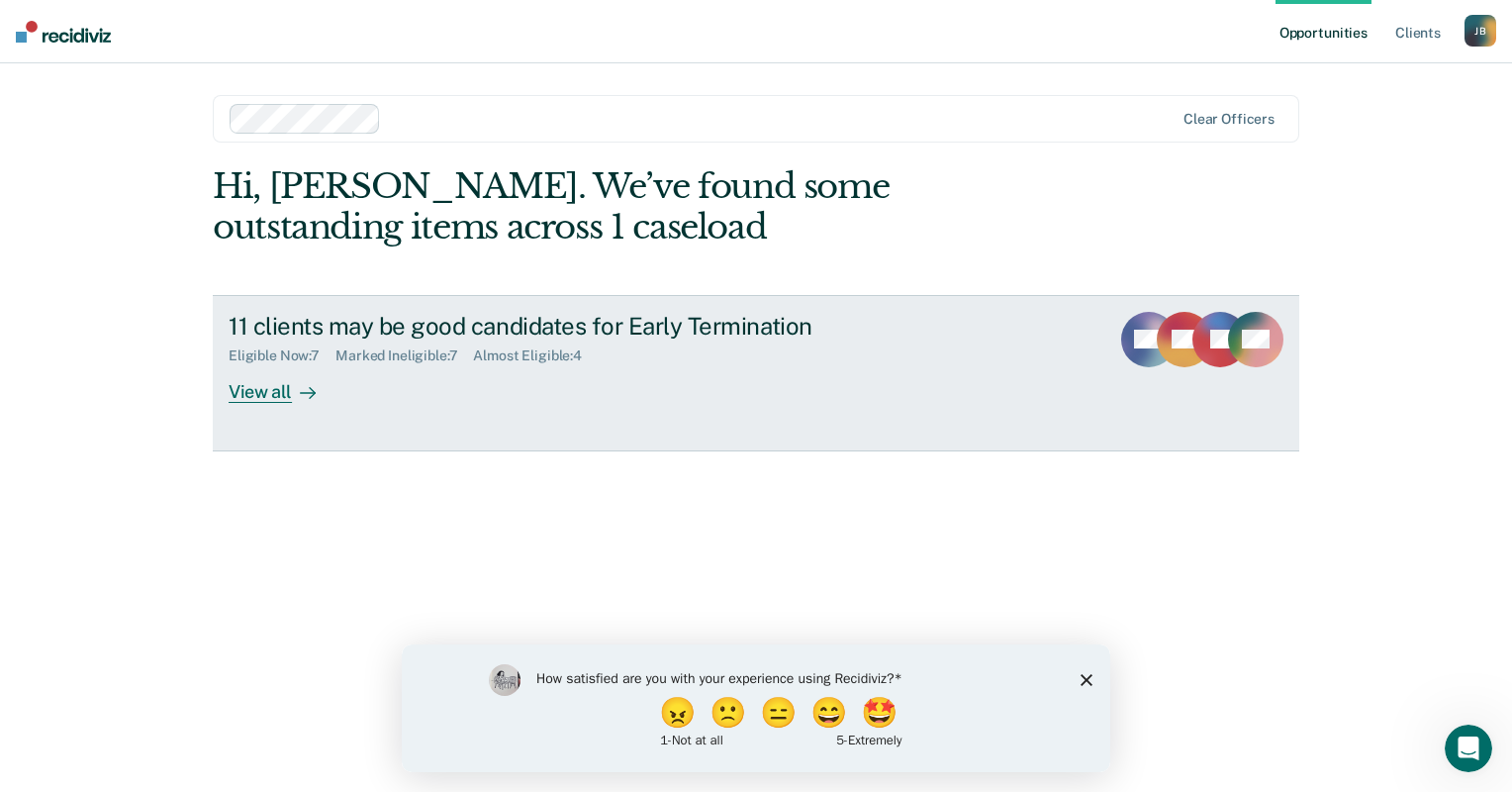 click on "View all" at bounding box center [284, 383] 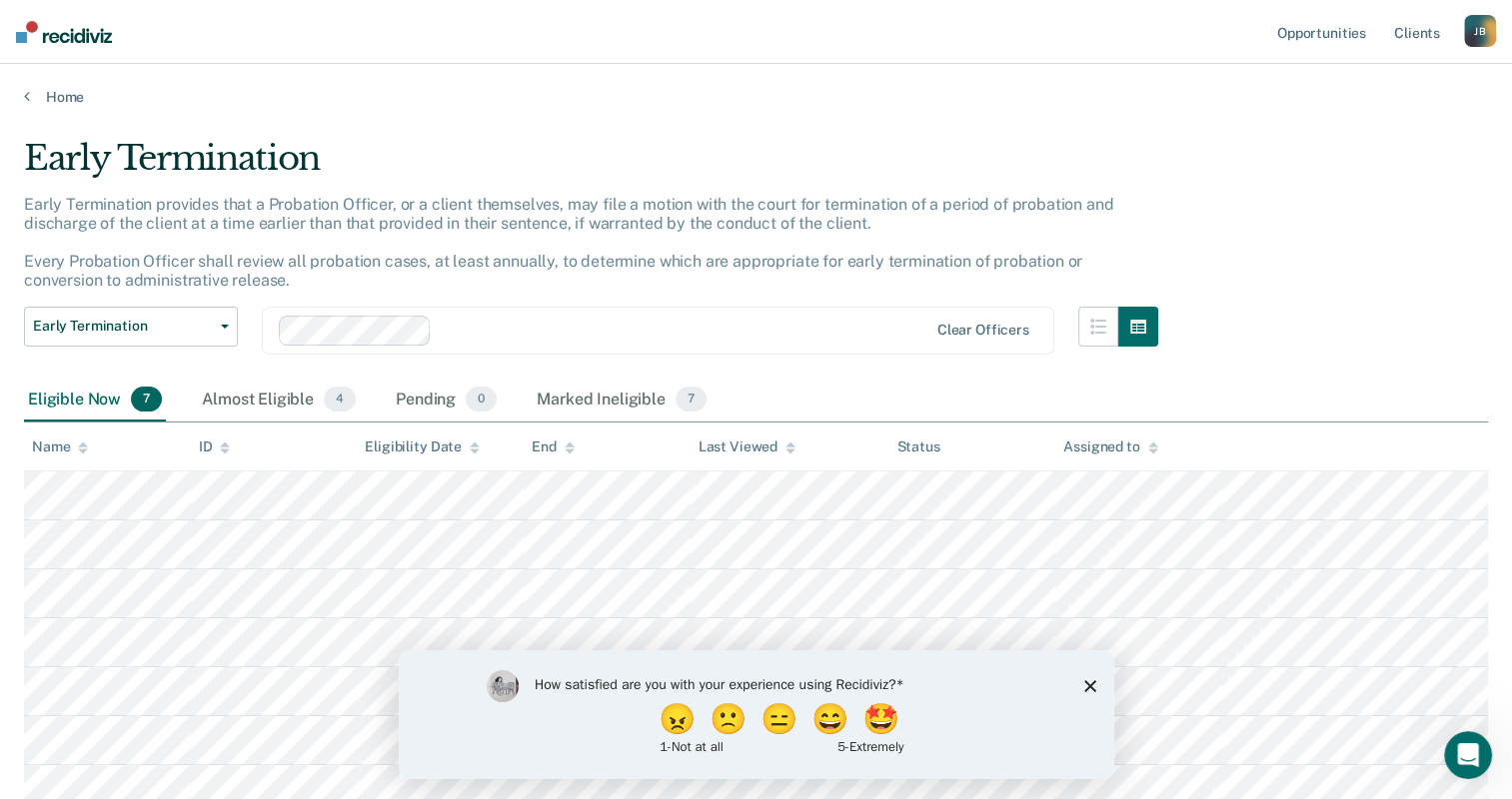 scroll, scrollTop: 157, scrollLeft: 0, axis: vertical 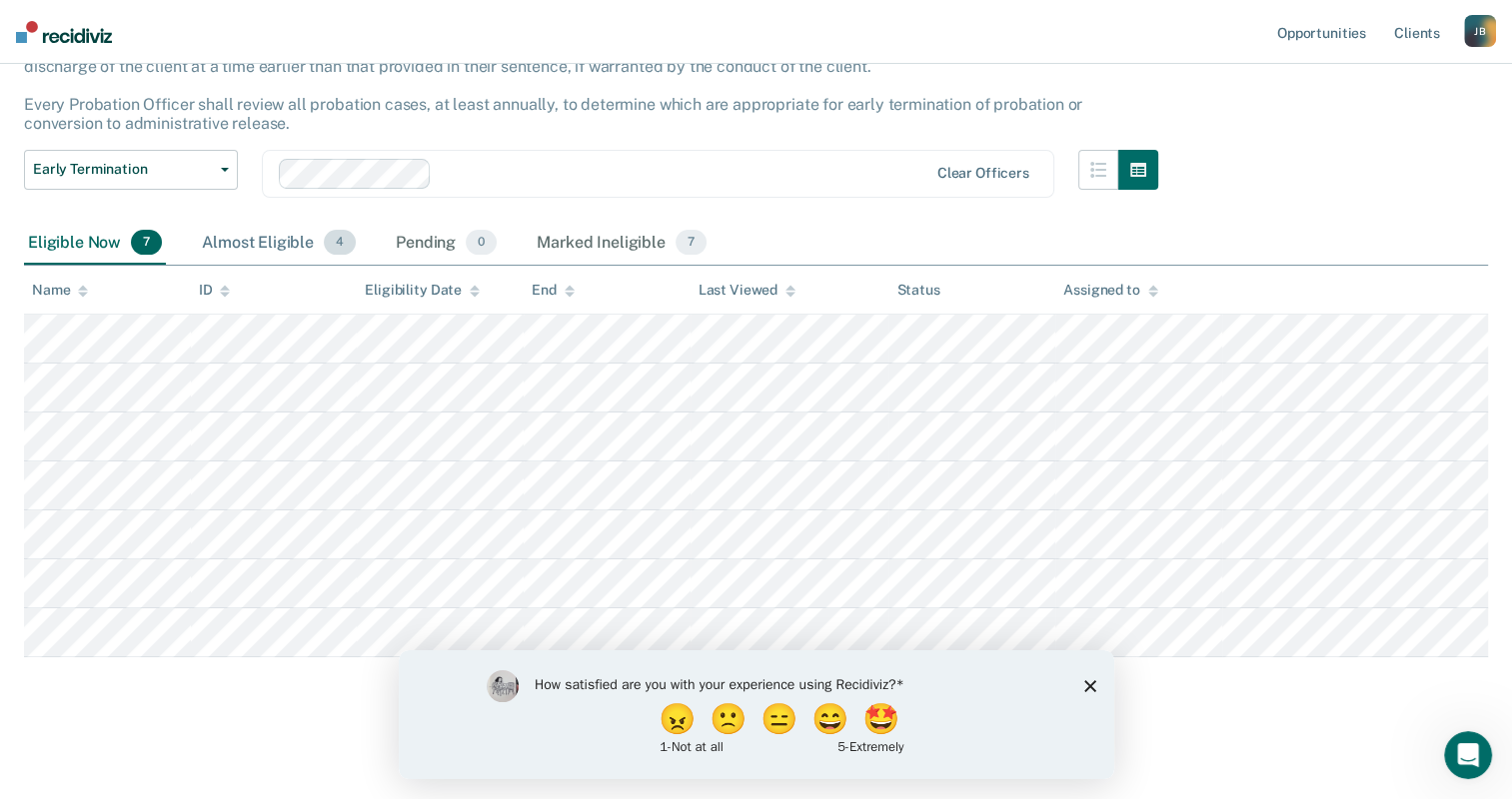 click on "Almost Eligible 4" at bounding box center [279, 244] 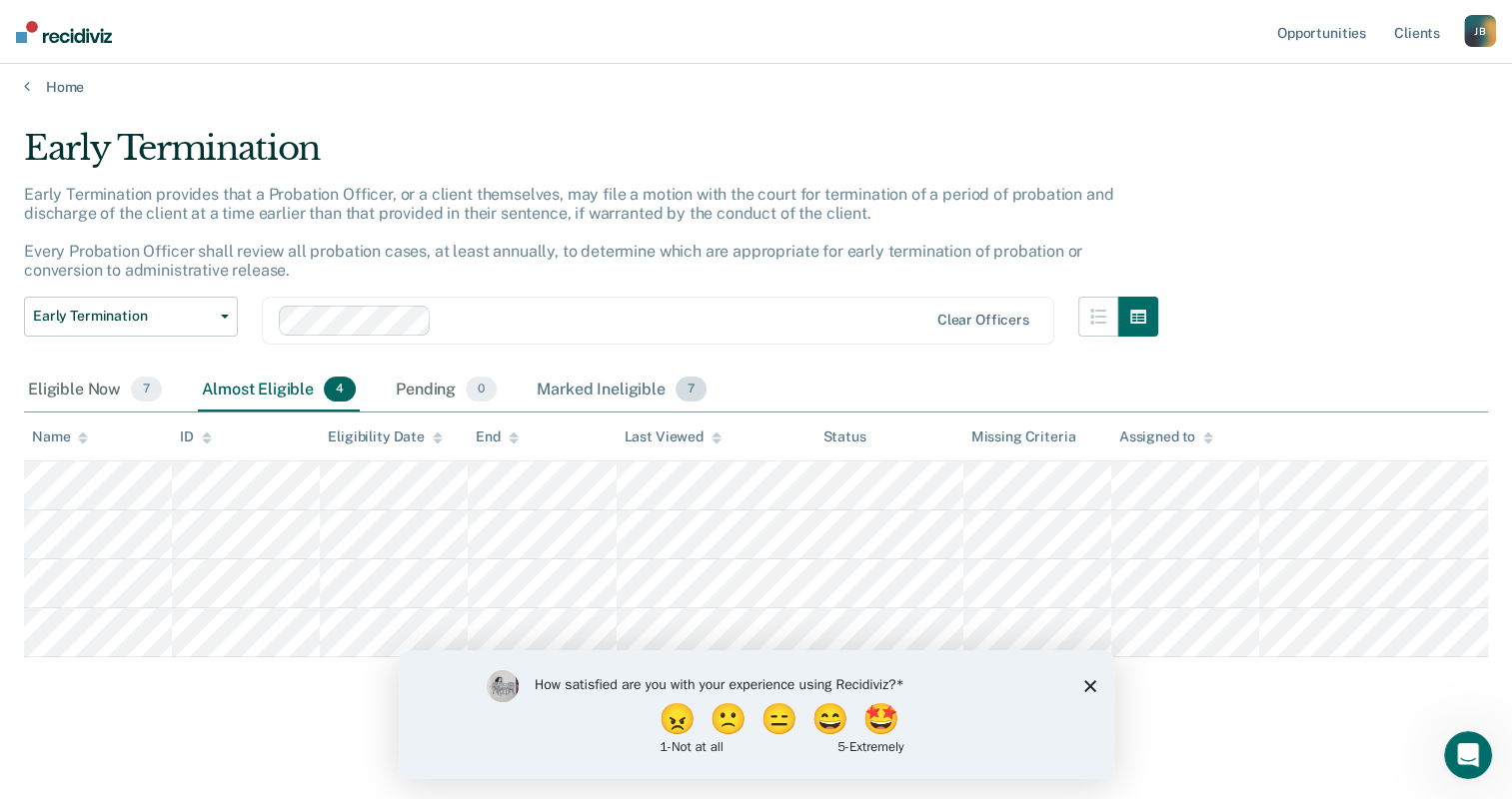 click on "Marked Ineligible 7" at bounding box center [622, 391] 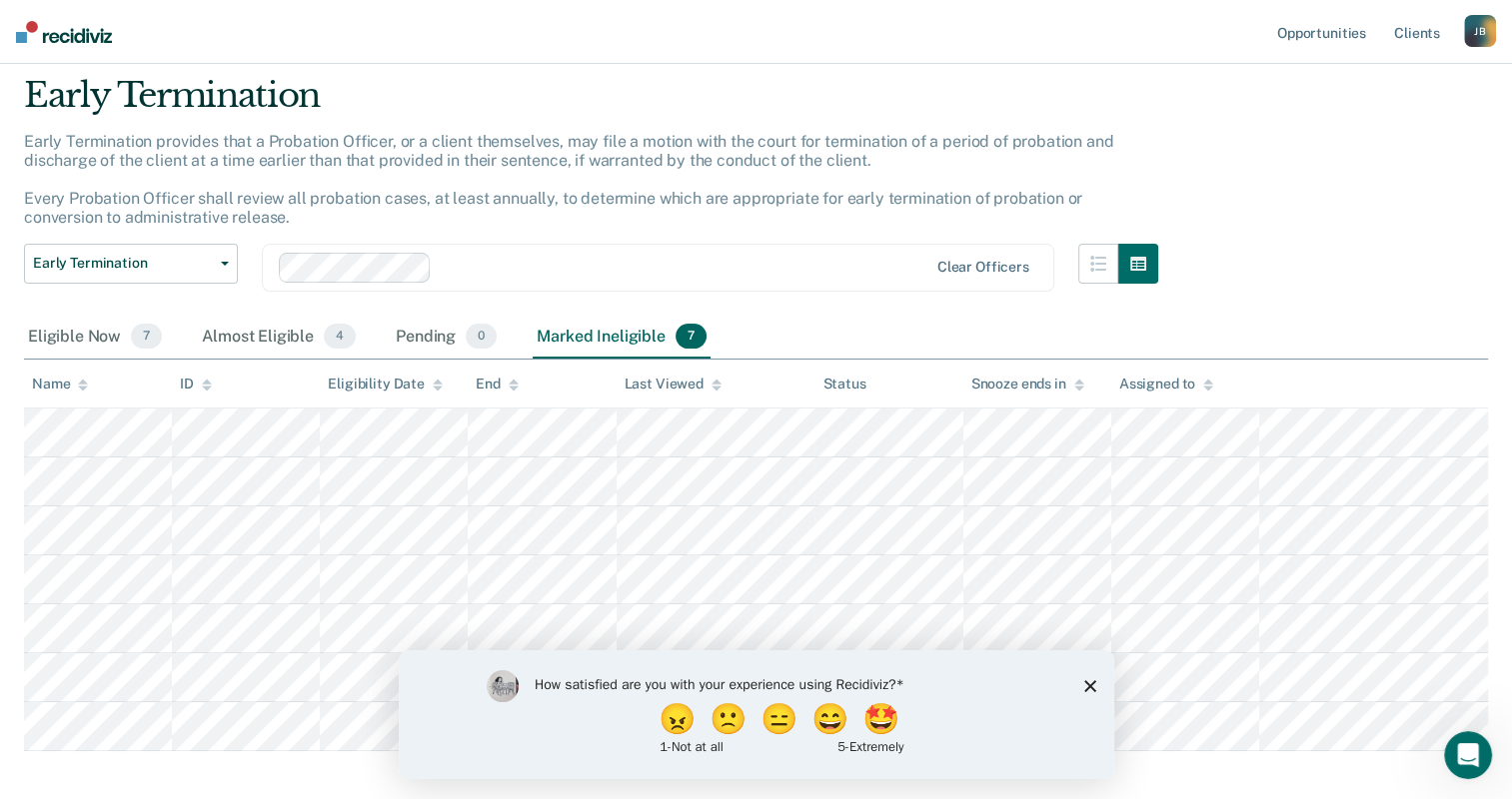 scroll, scrollTop: 56, scrollLeft: 0, axis: vertical 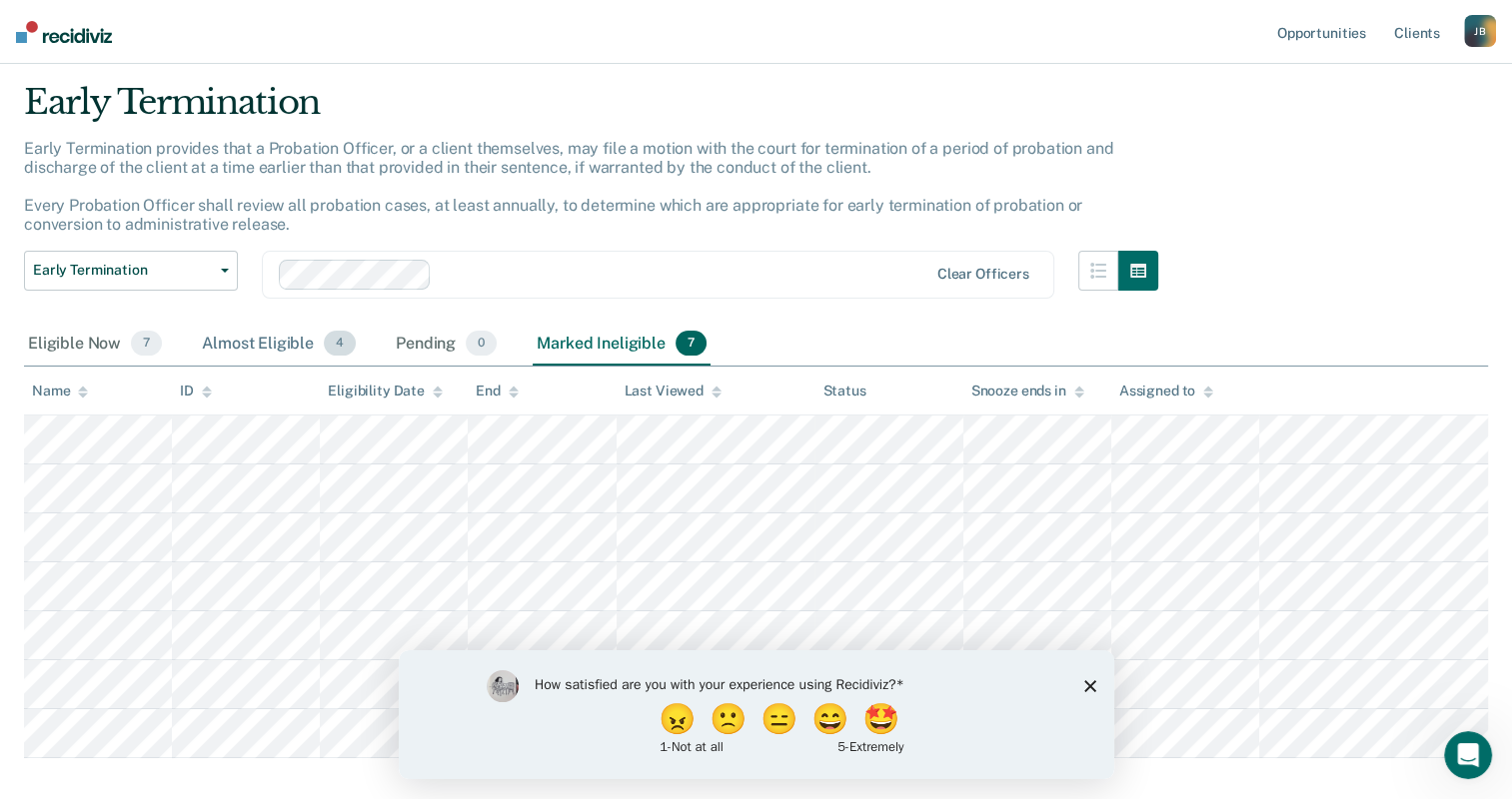 click on "Almost Eligible 4" at bounding box center (279, 345) 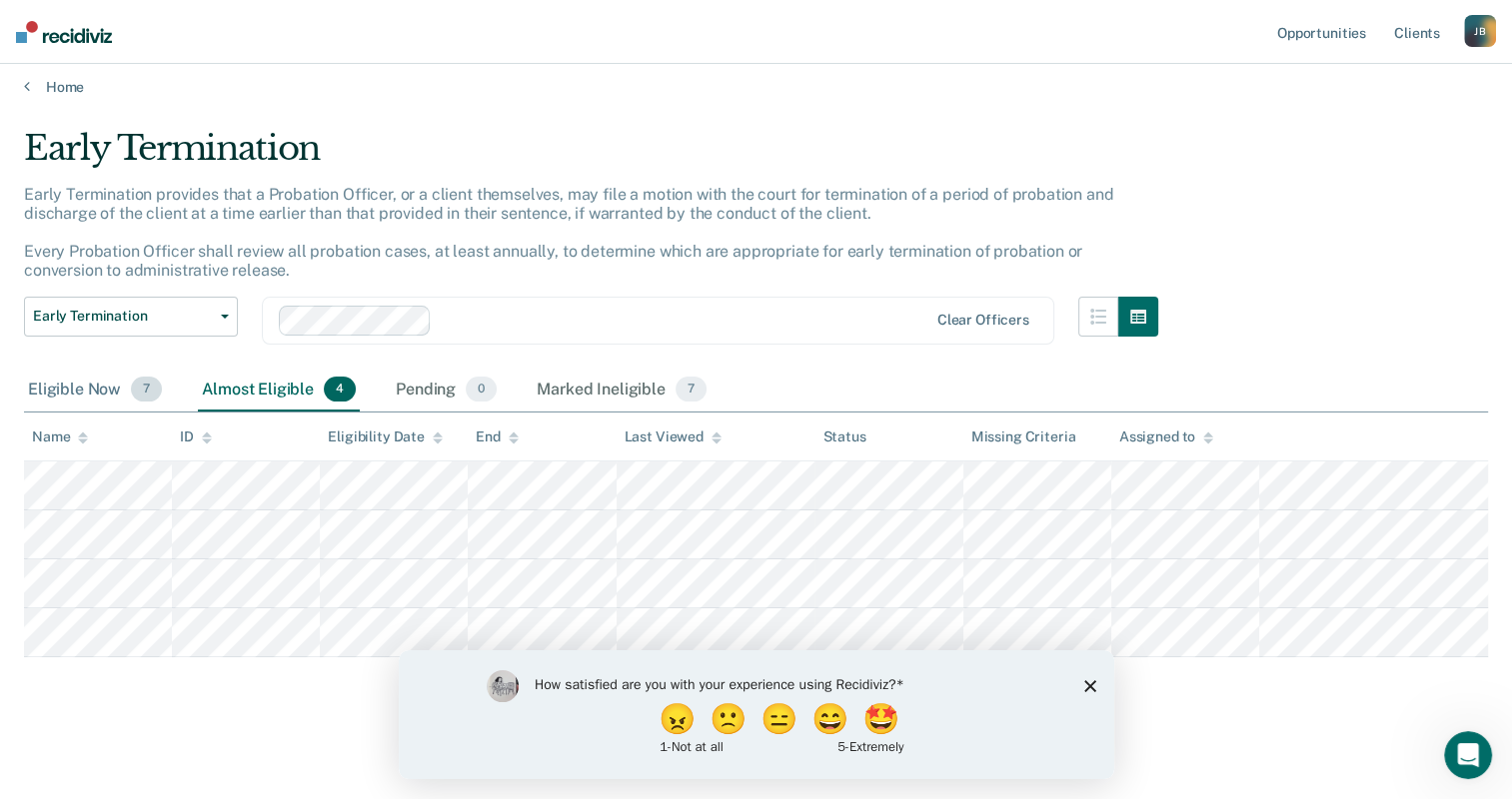 click on "Eligible Now 7" at bounding box center [95, 391] 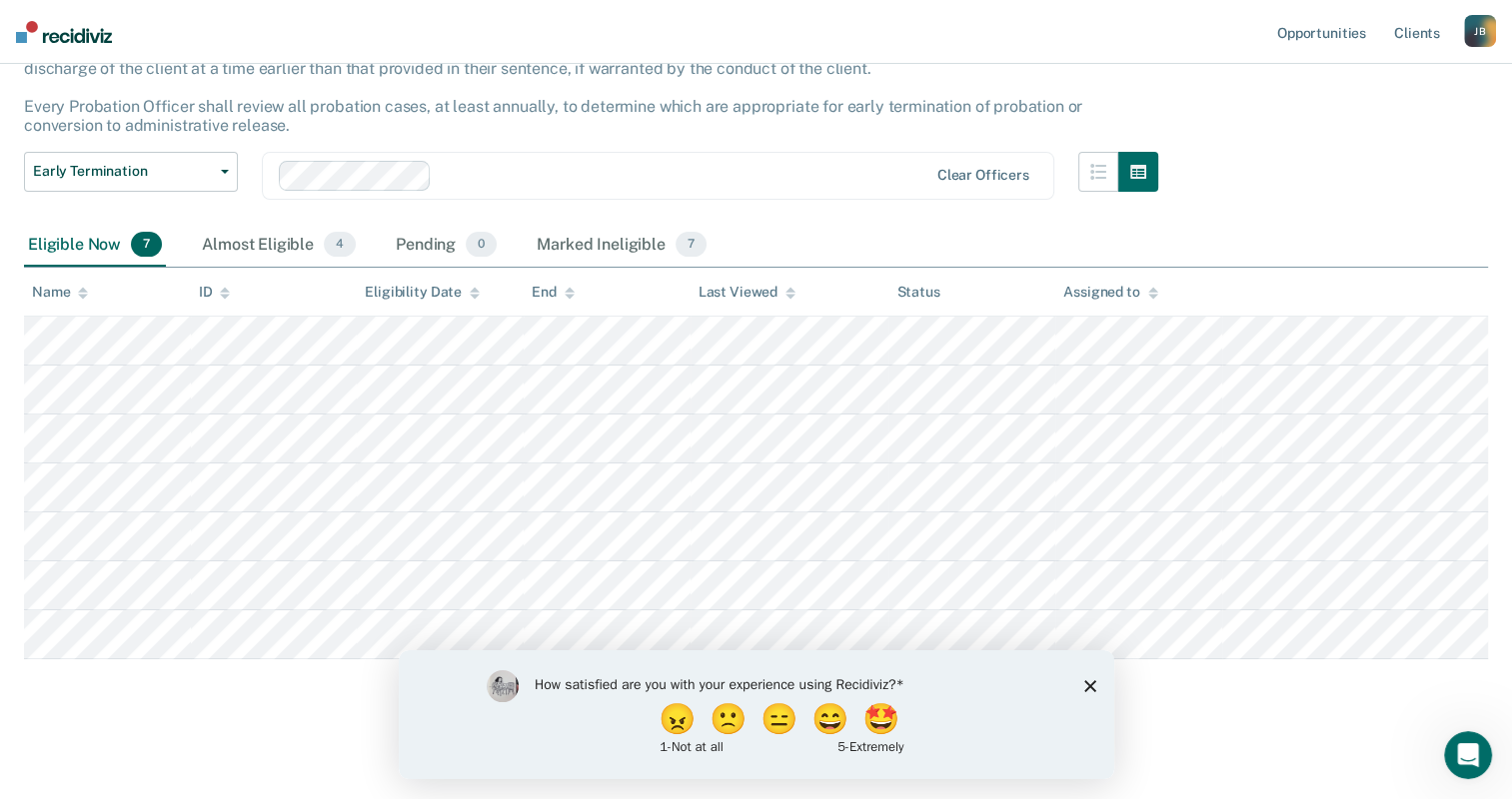 scroll, scrollTop: 157, scrollLeft: 0, axis: vertical 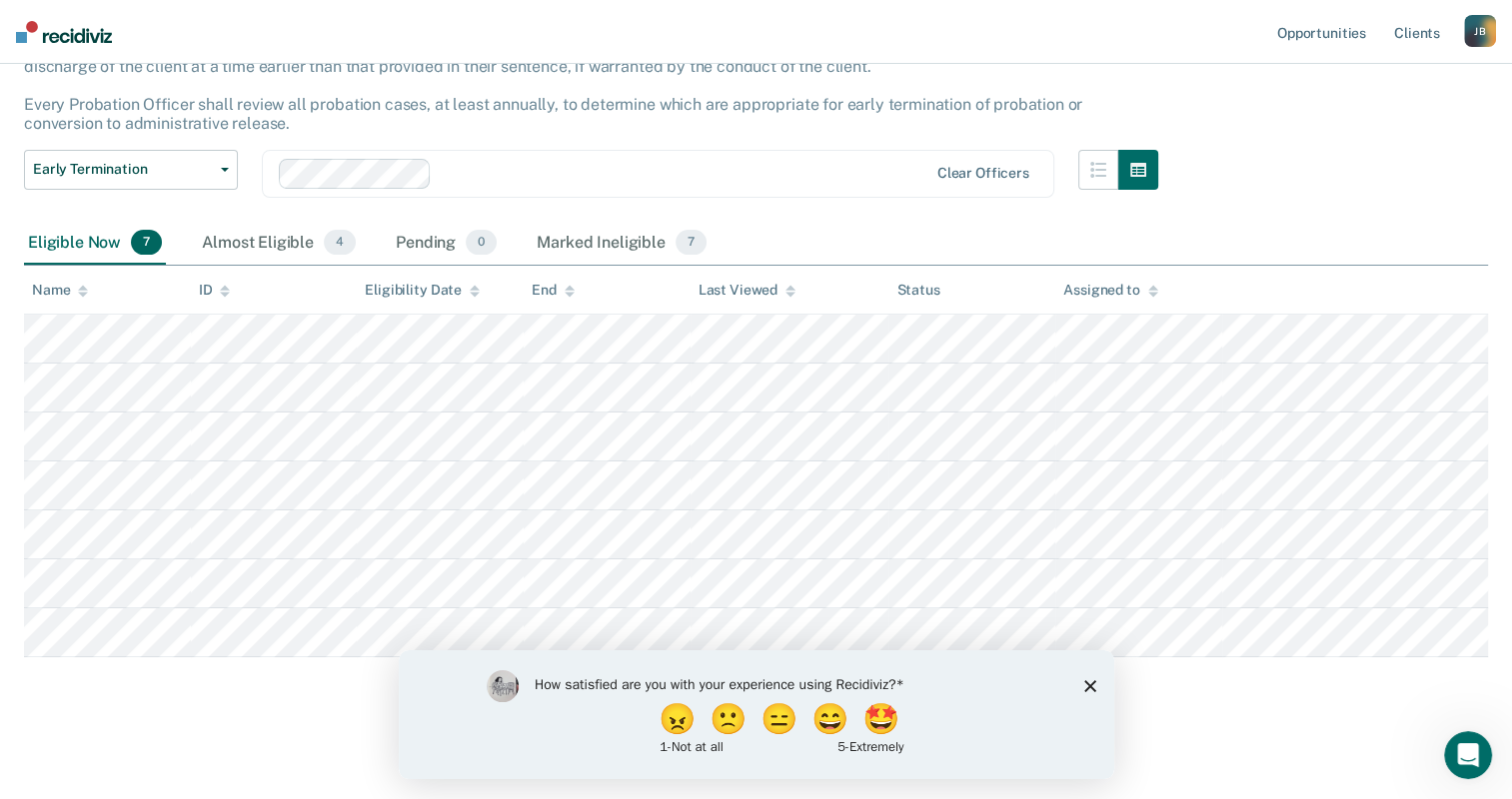click 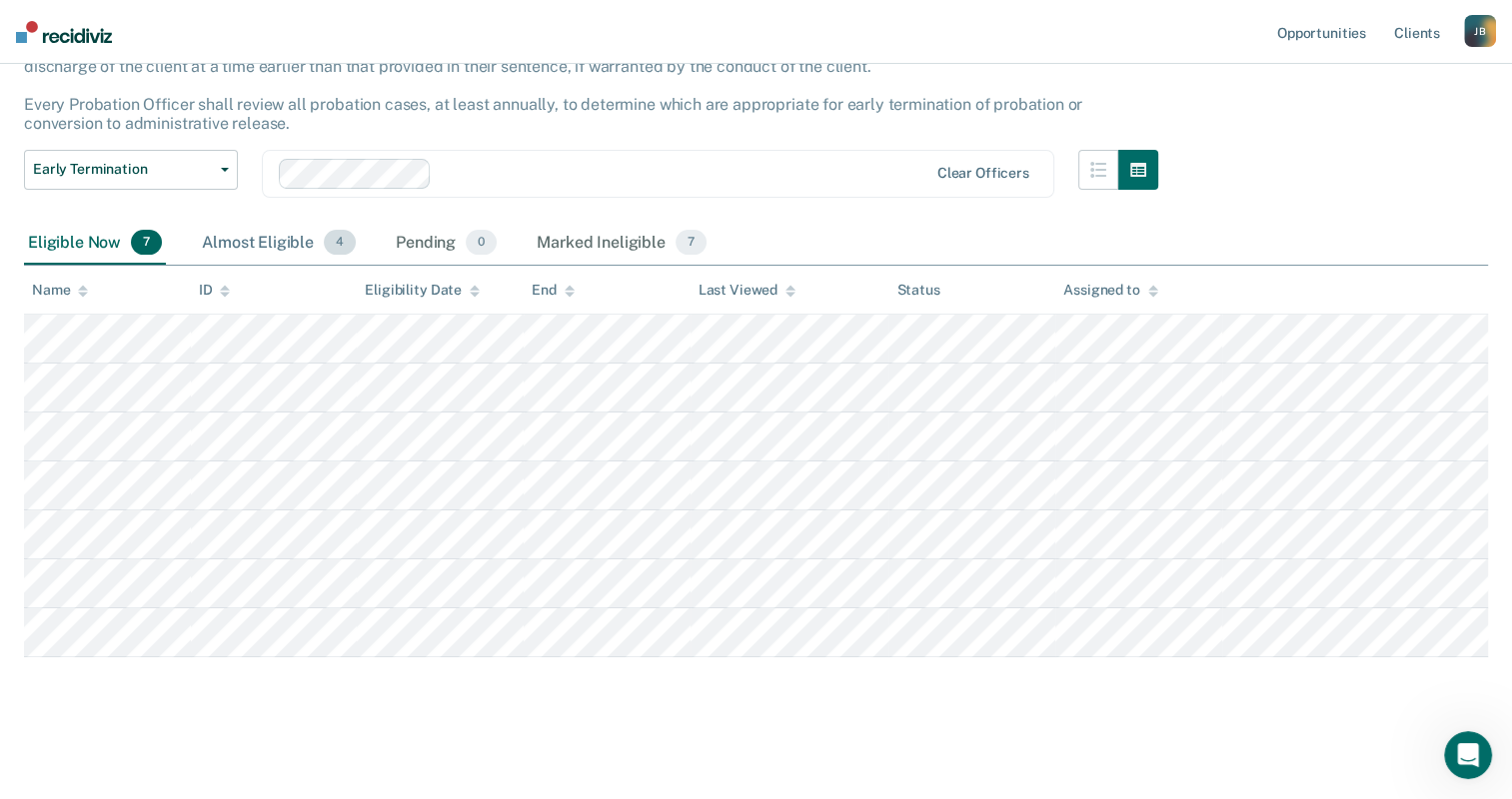click on "Almost Eligible 4" at bounding box center (279, 244) 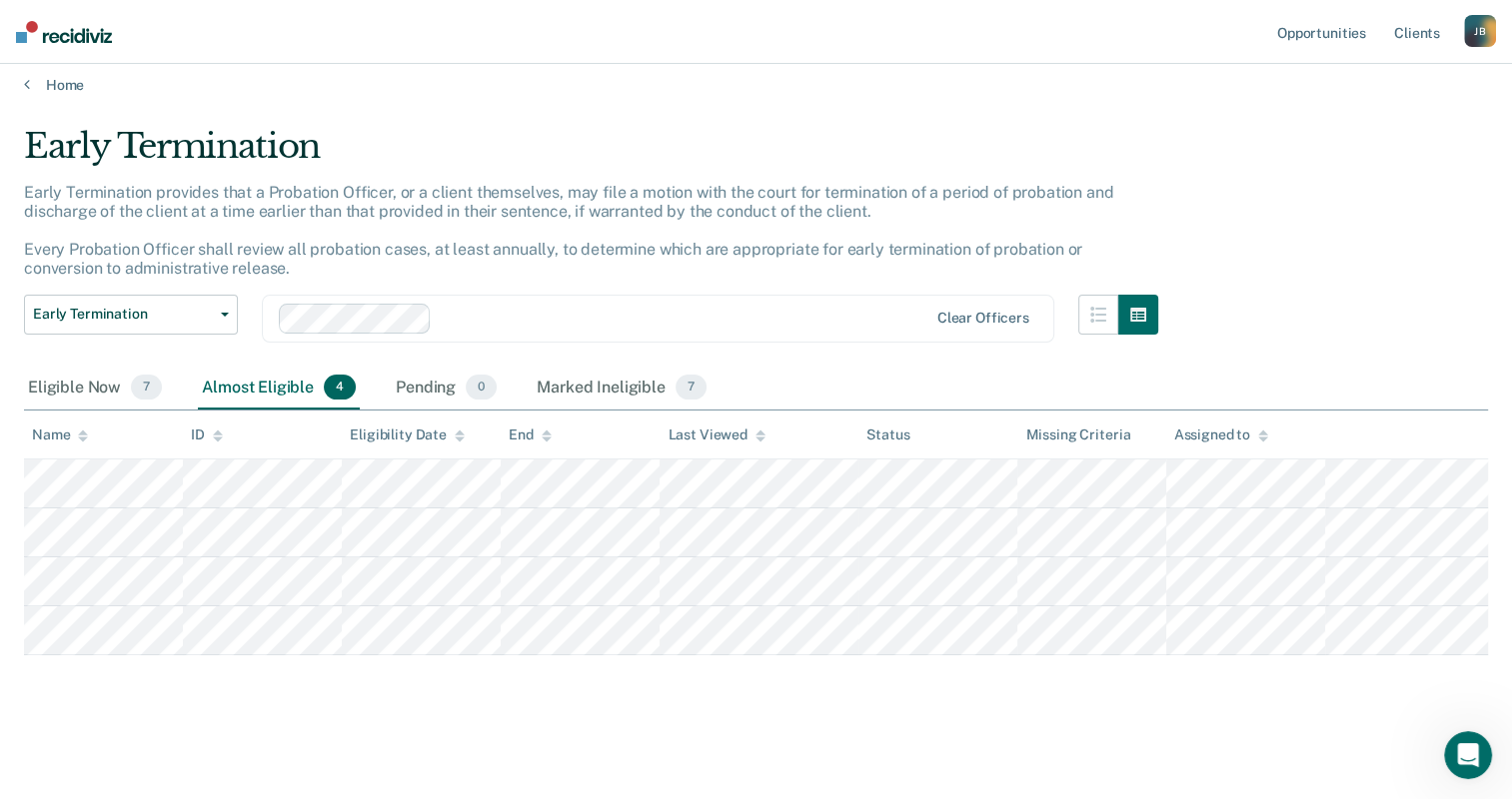 scroll, scrollTop: 10, scrollLeft: 0, axis: vertical 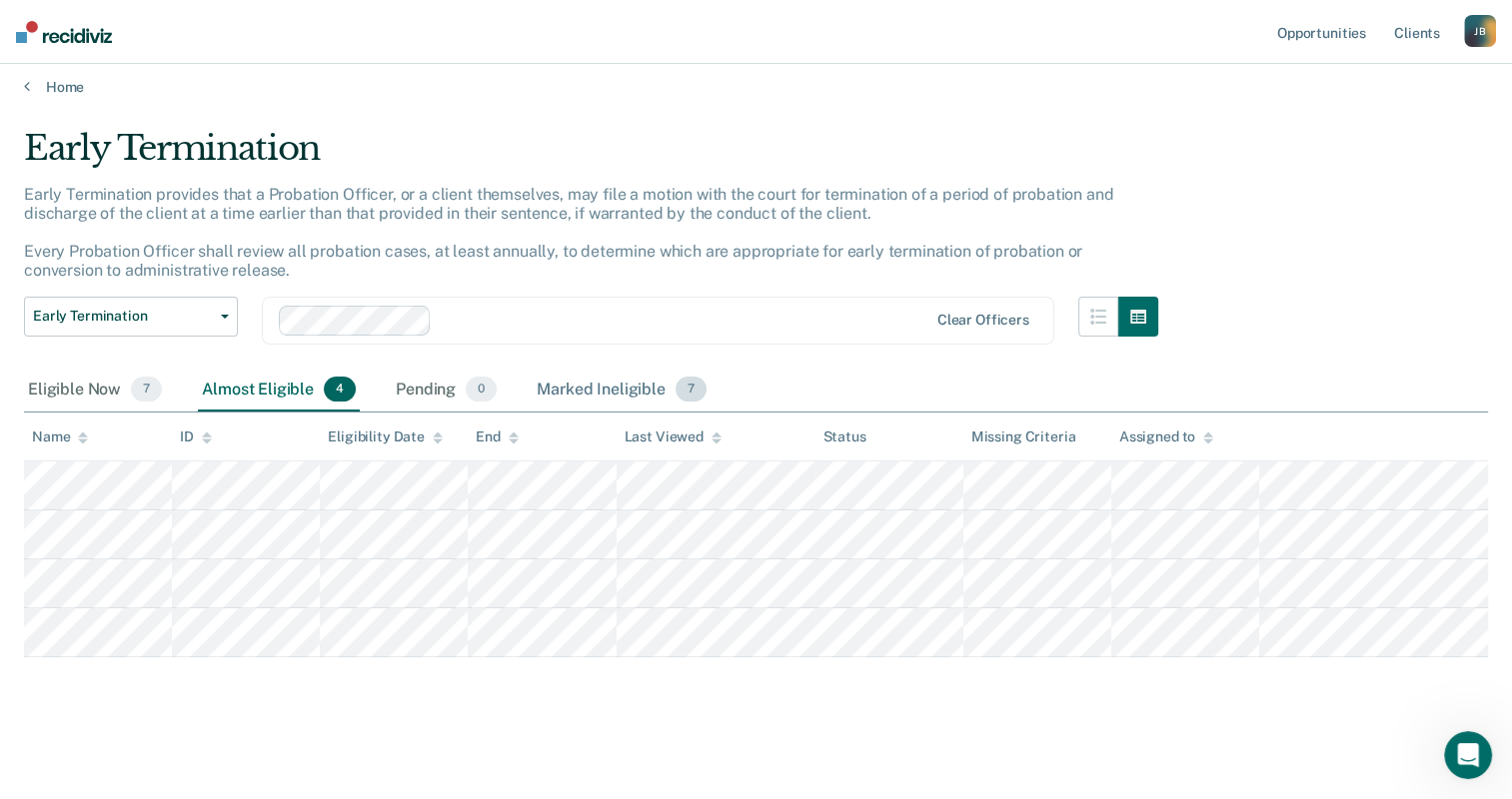 click on "Marked Ineligible 7" at bounding box center (622, 391) 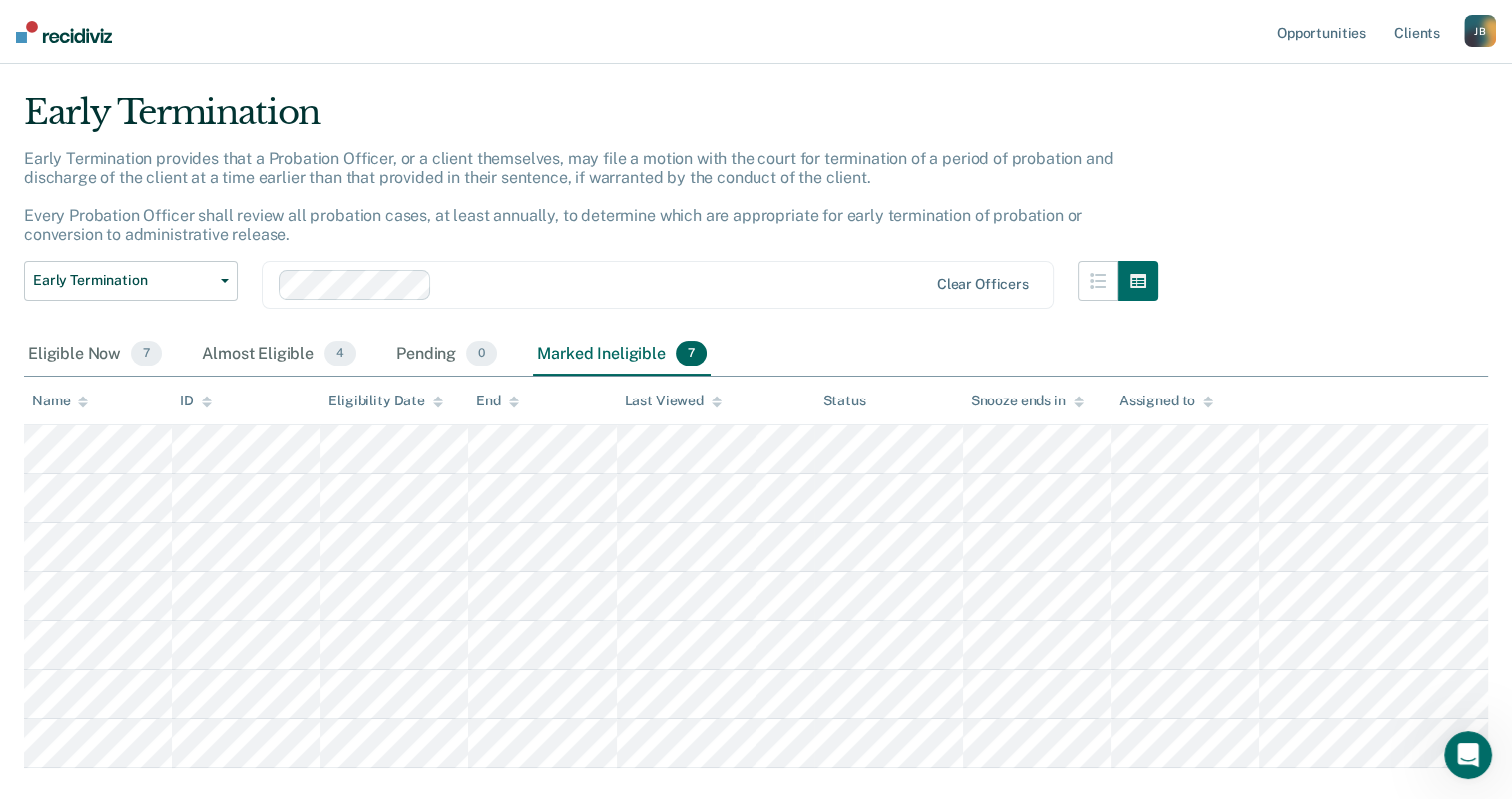 scroll, scrollTop: 45, scrollLeft: 0, axis: vertical 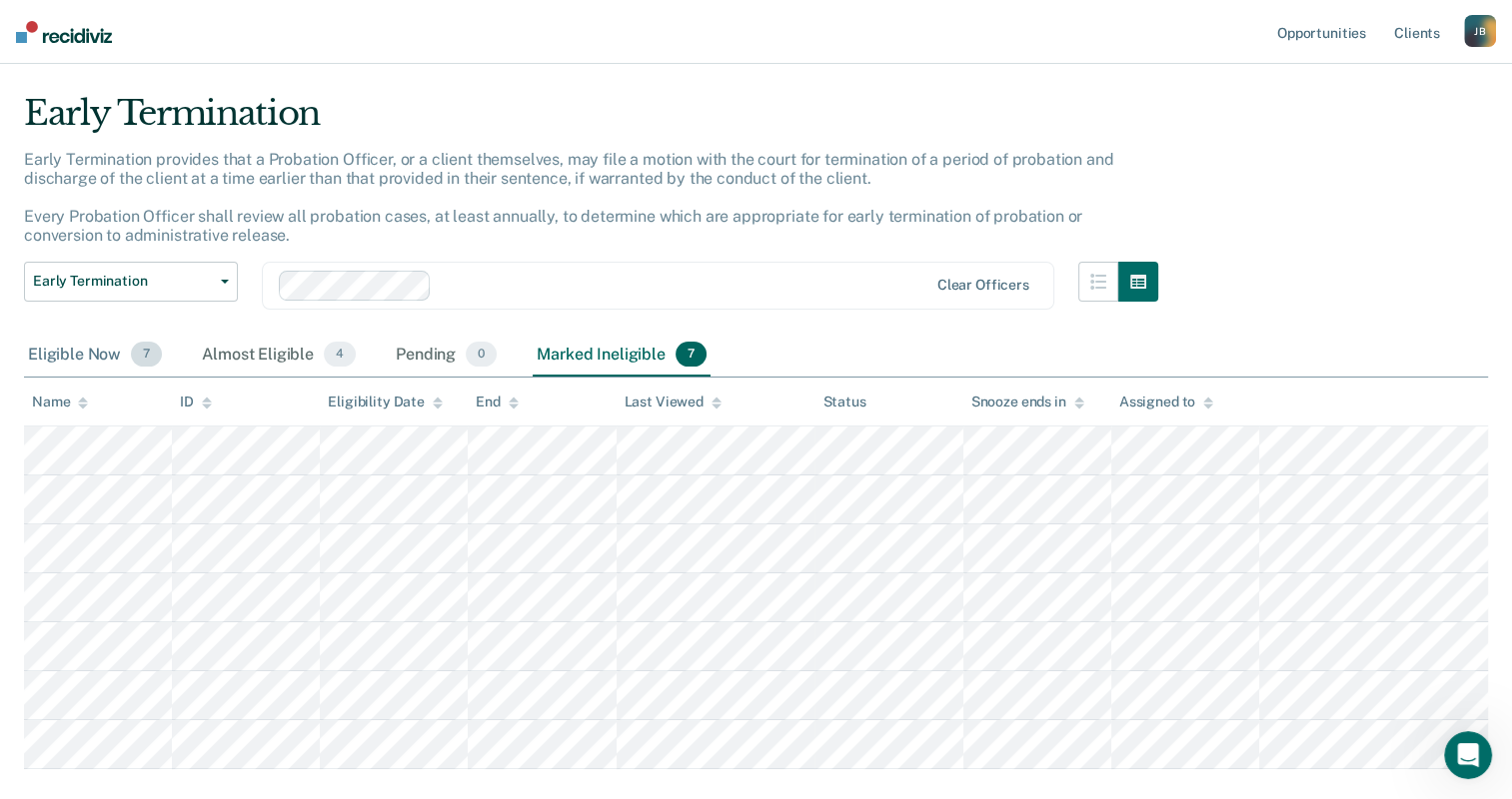 click on "Eligible Now 7" at bounding box center (95, 356) 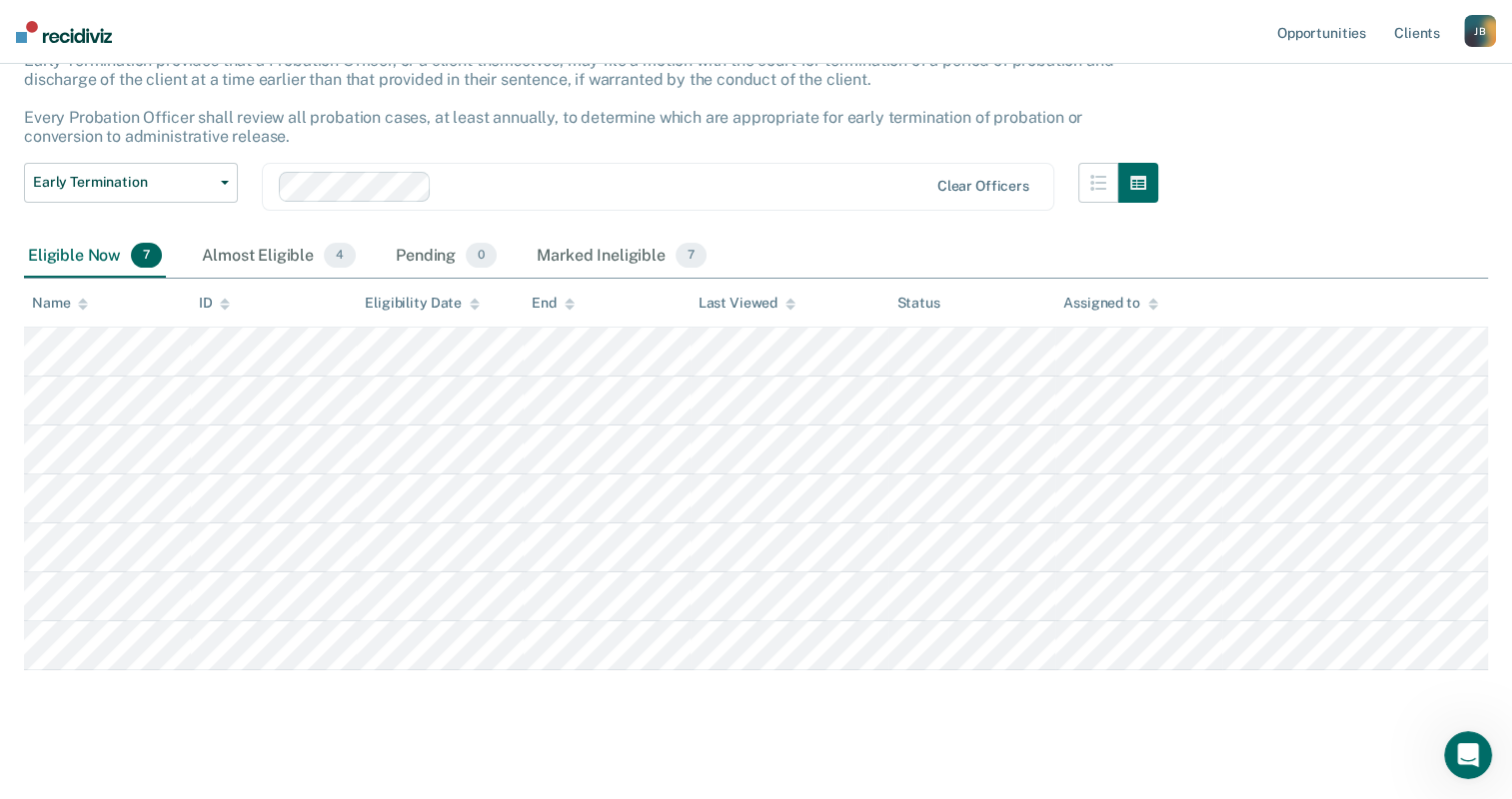scroll, scrollTop: 157, scrollLeft: 0, axis: vertical 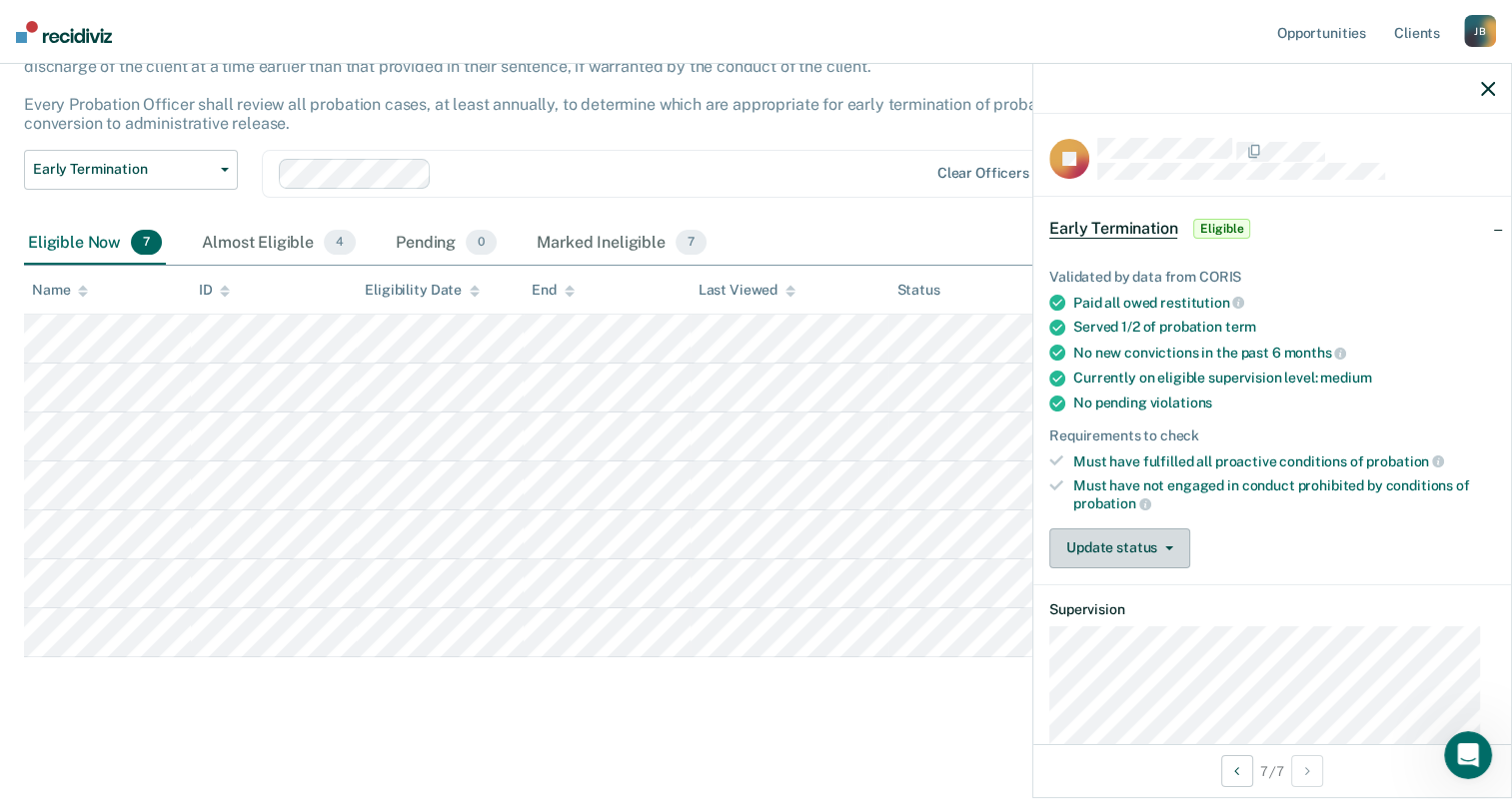 click on "Update status" at bounding box center [1119, 548] 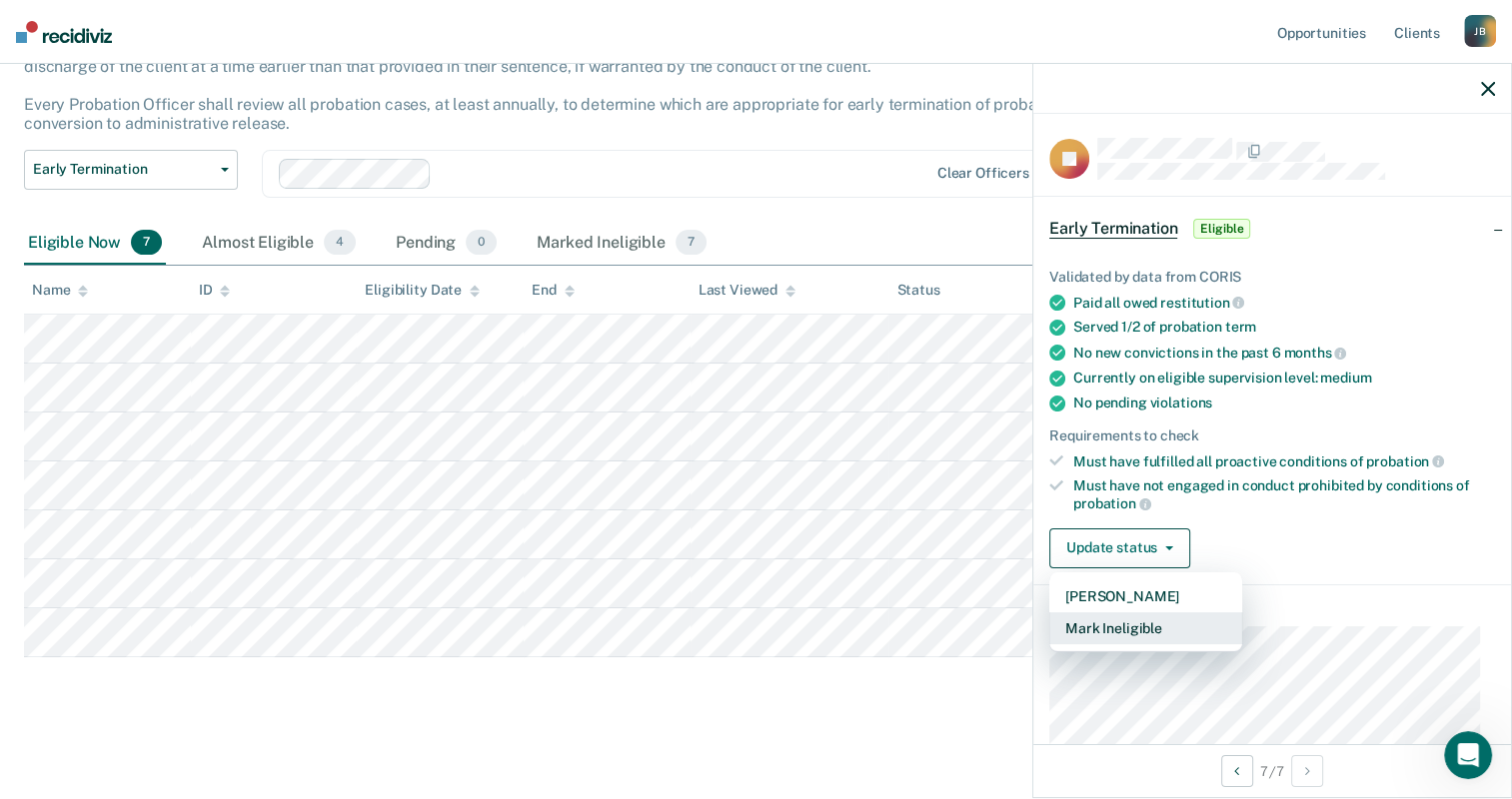 click on "Mark Ineligible" at bounding box center (1145, 628) 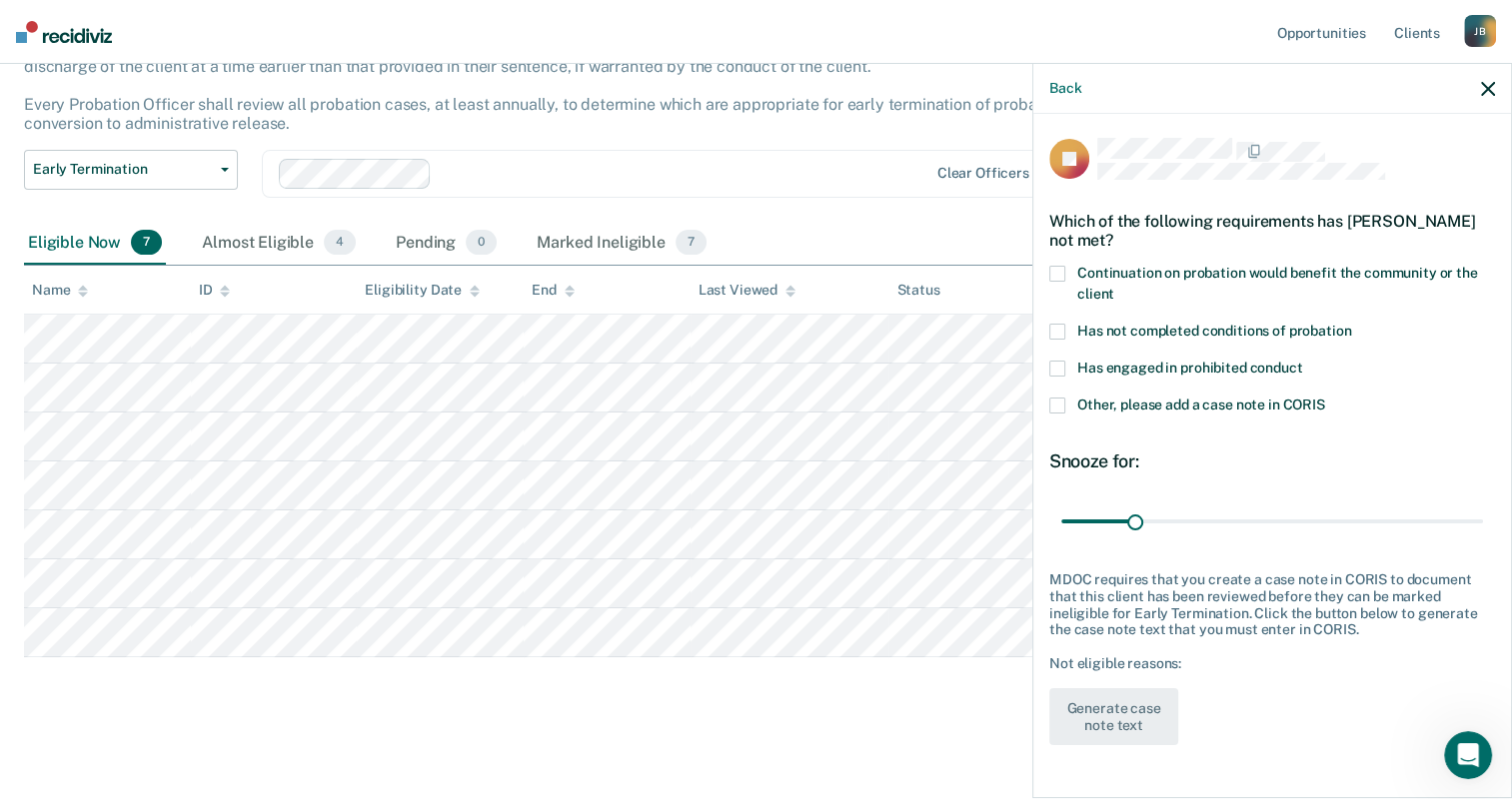 click at bounding box center [1057, 332] 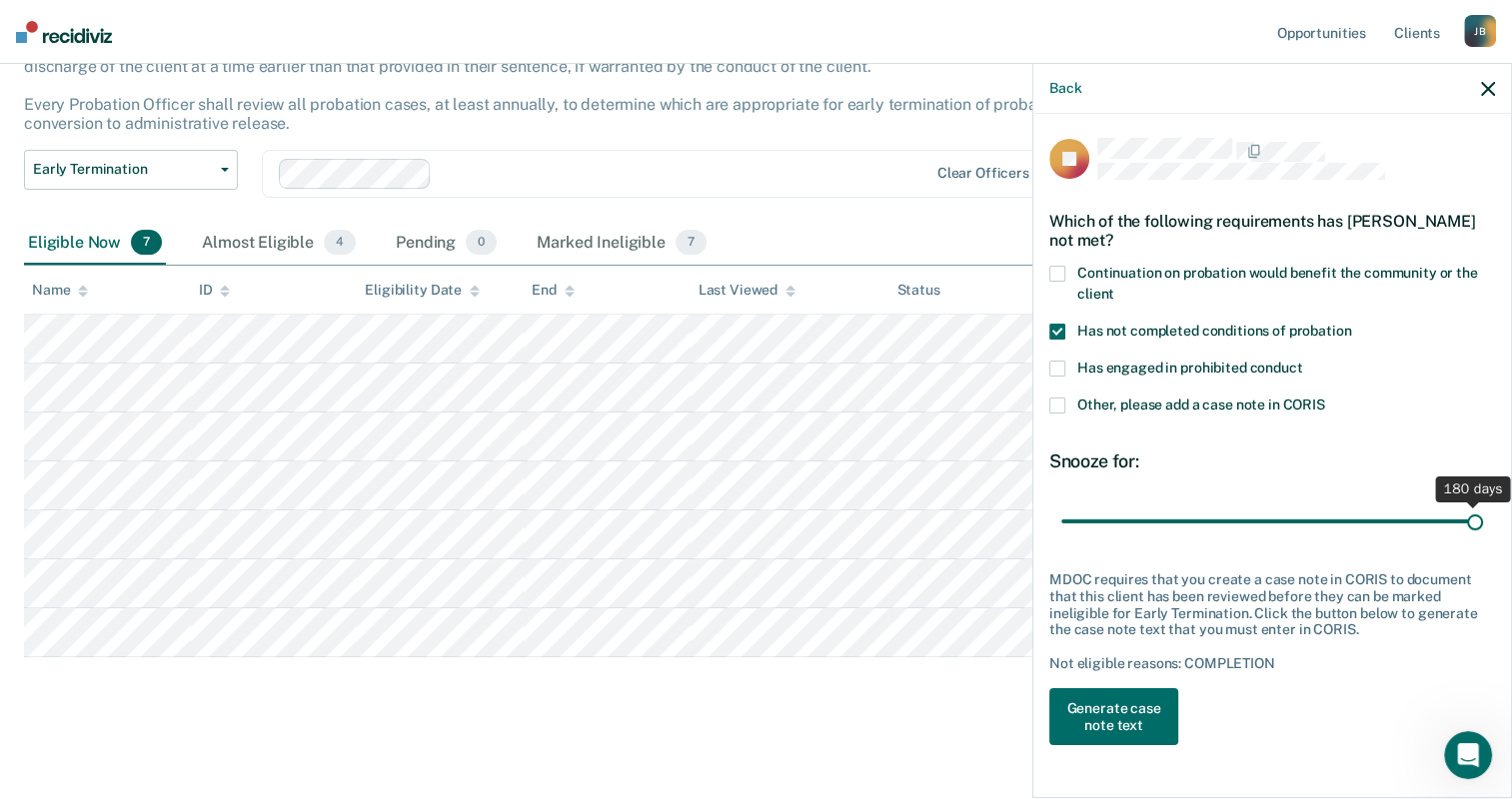 drag, startPoint x: 1135, startPoint y: 515, endPoint x: 1619, endPoint y: 548, distance: 485.1237 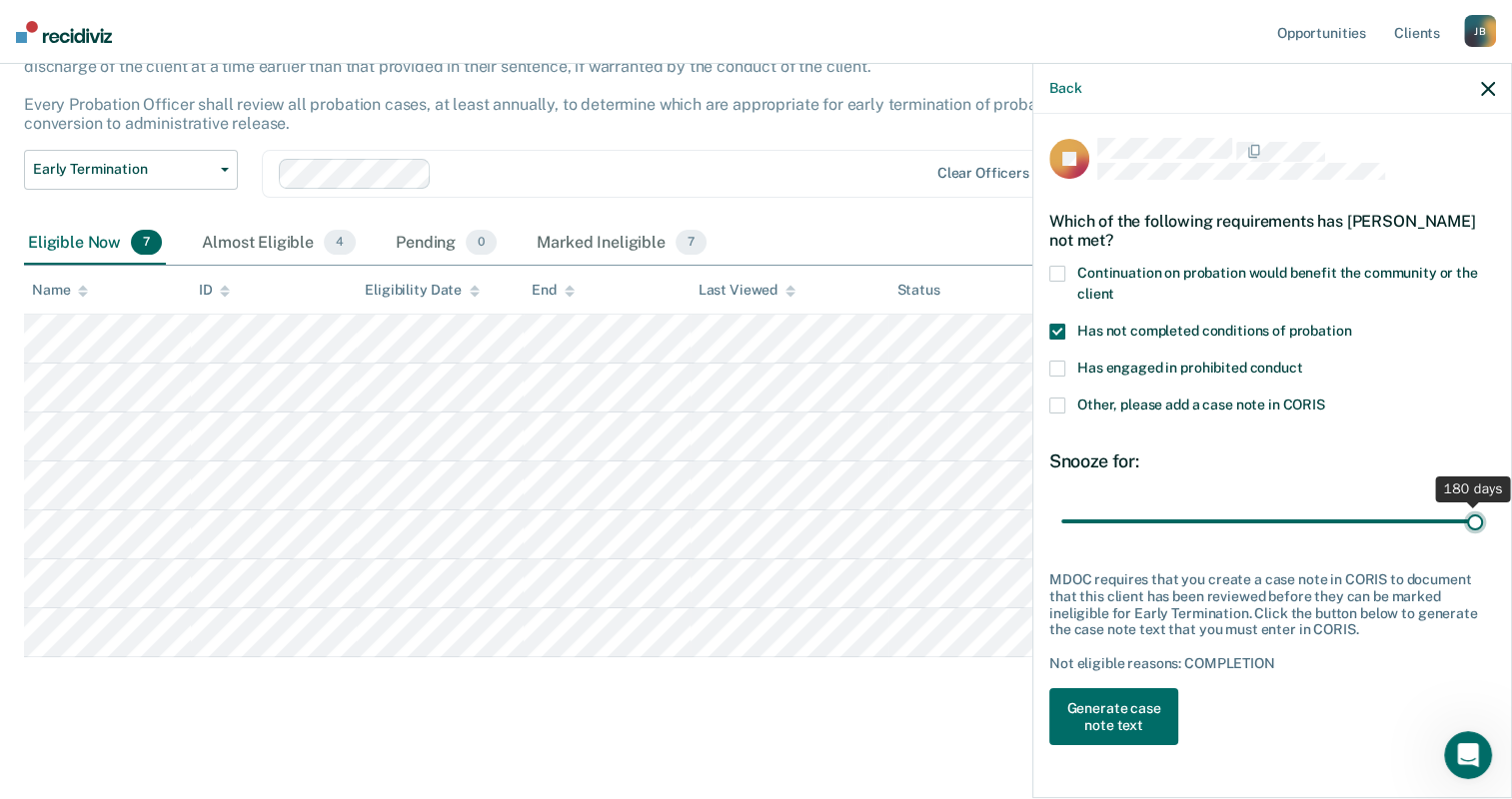 type on "180" 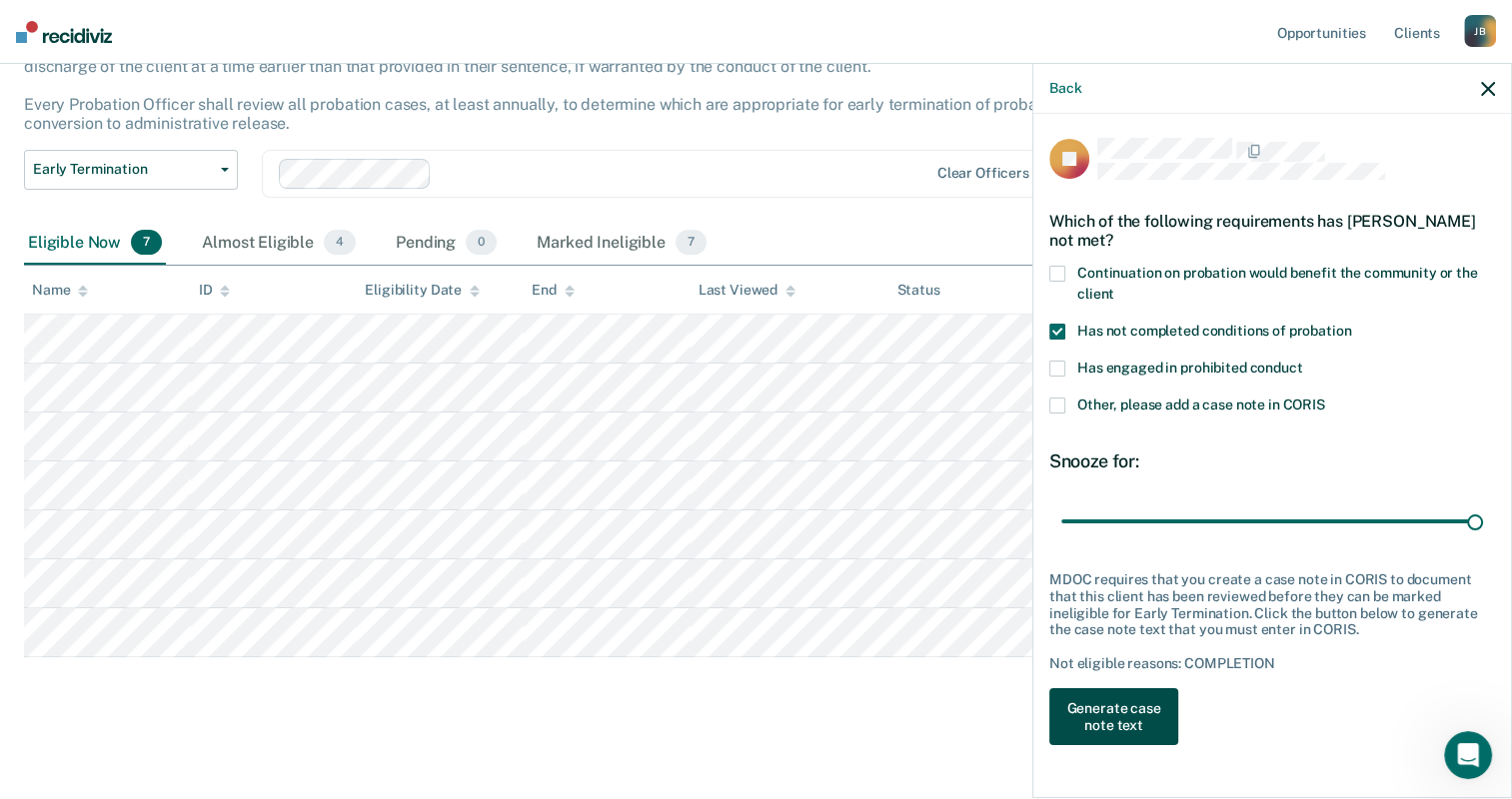 click on "Generate case note text" at bounding box center (1113, 717) 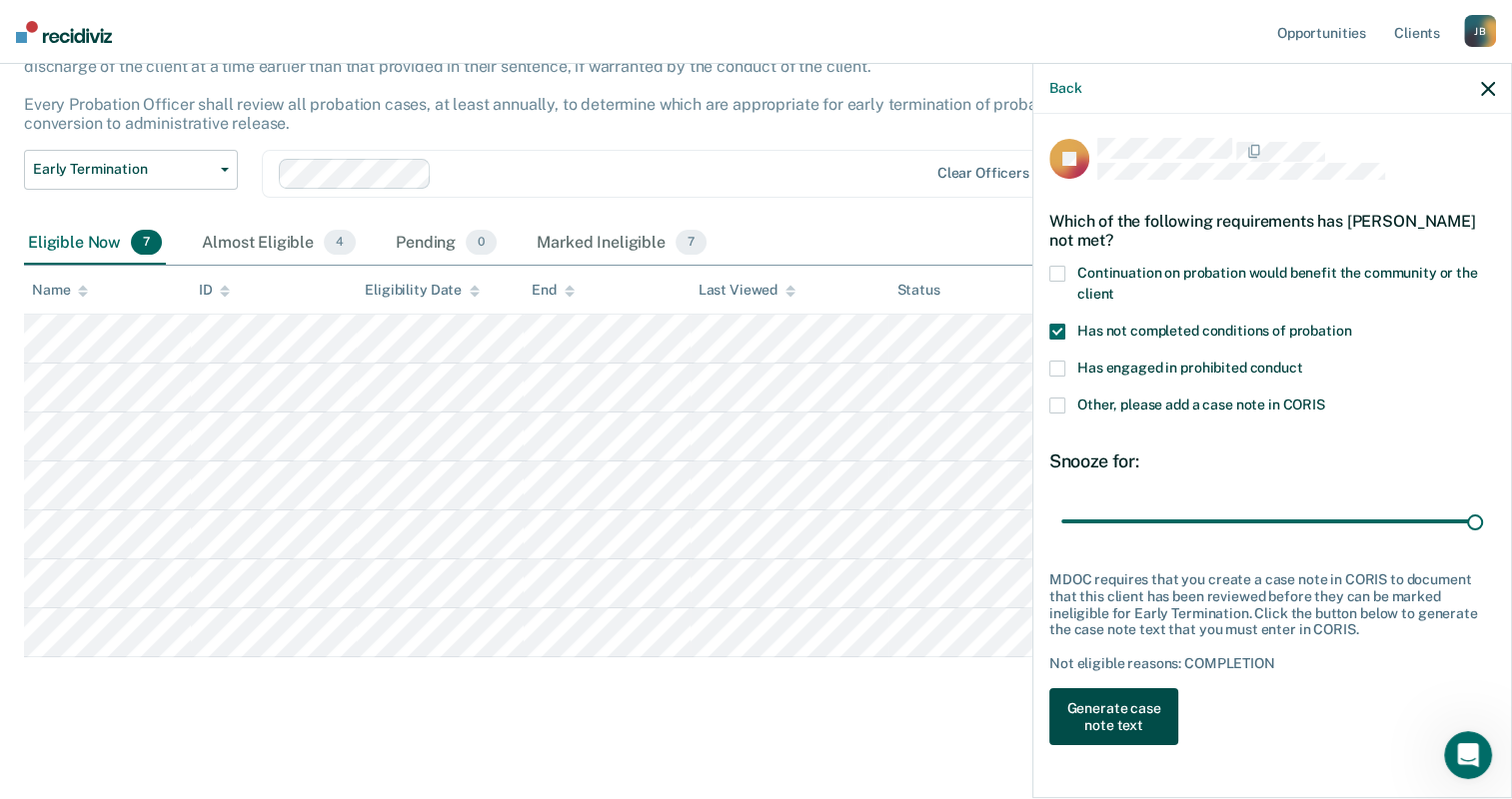 scroll, scrollTop: 108, scrollLeft: 0, axis: vertical 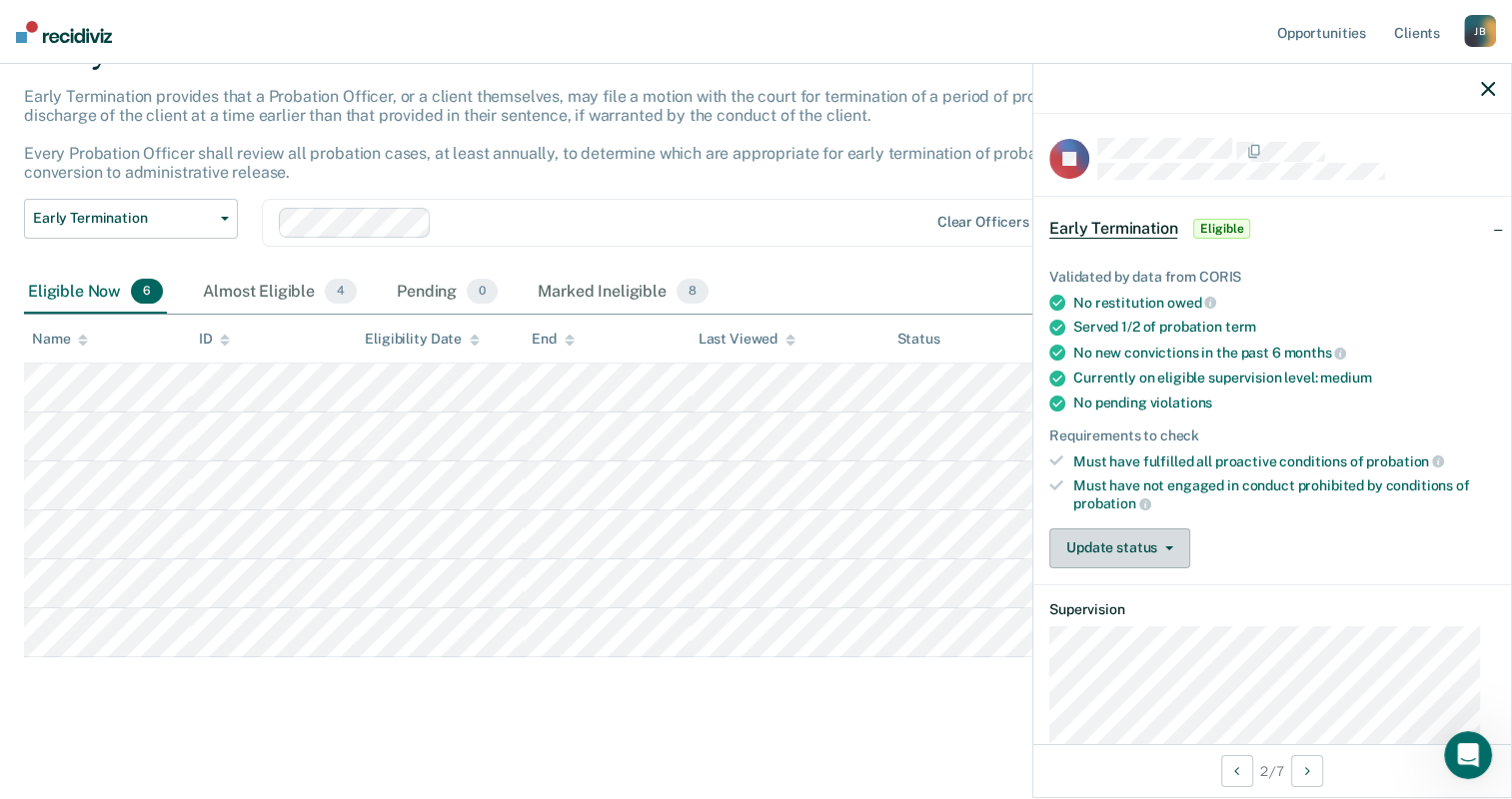 click on "Update status" at bounding box center [1119, 548] 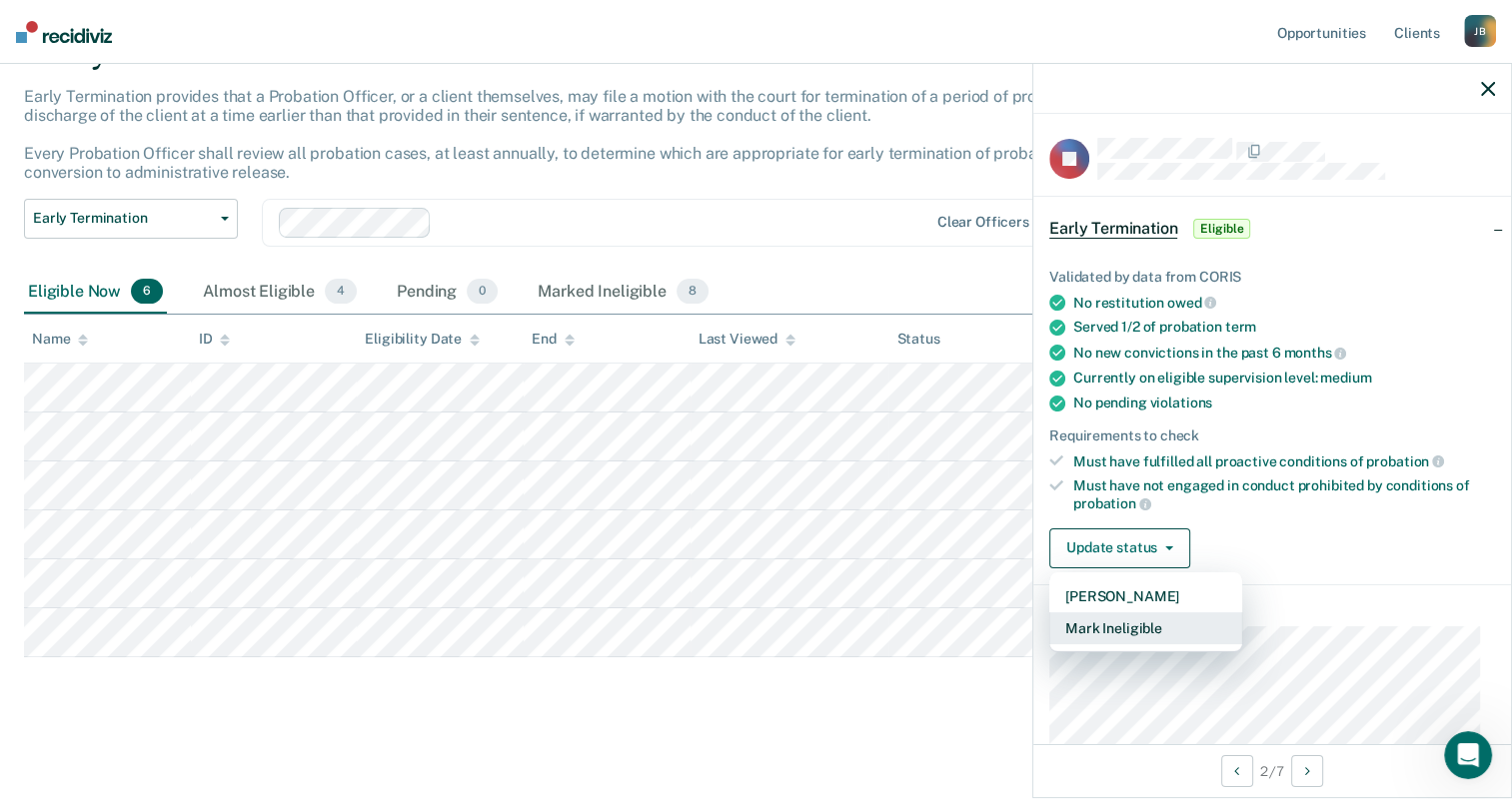 click on "Mark Ineligible" at bounding box center (1145, 628) 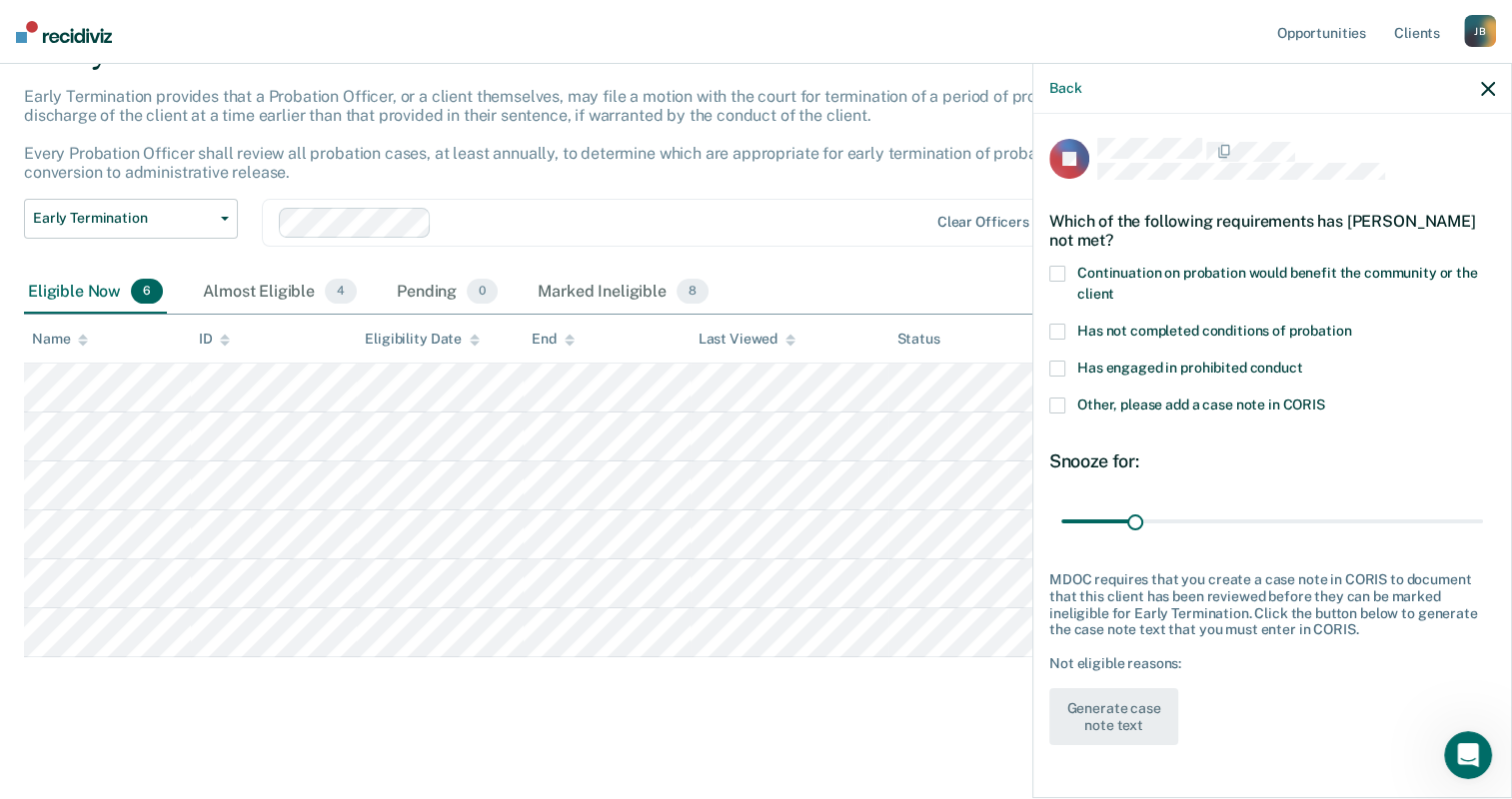 click at bounding box center (1057, 274) 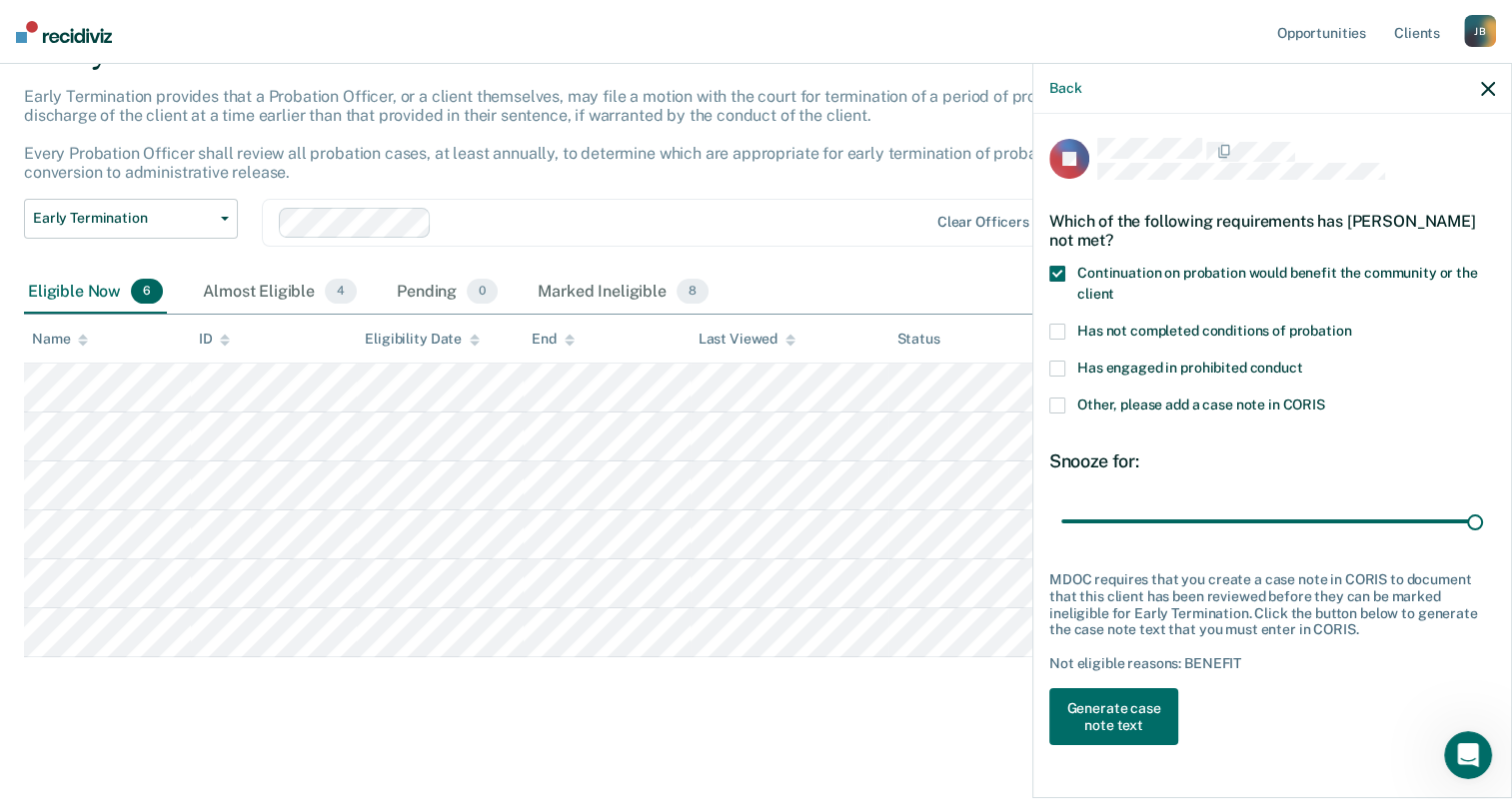 drag, startPoint x: 1133, startPoint y: 522, endPoint x: 1463, endPoint y: 551, distance: 331.2718 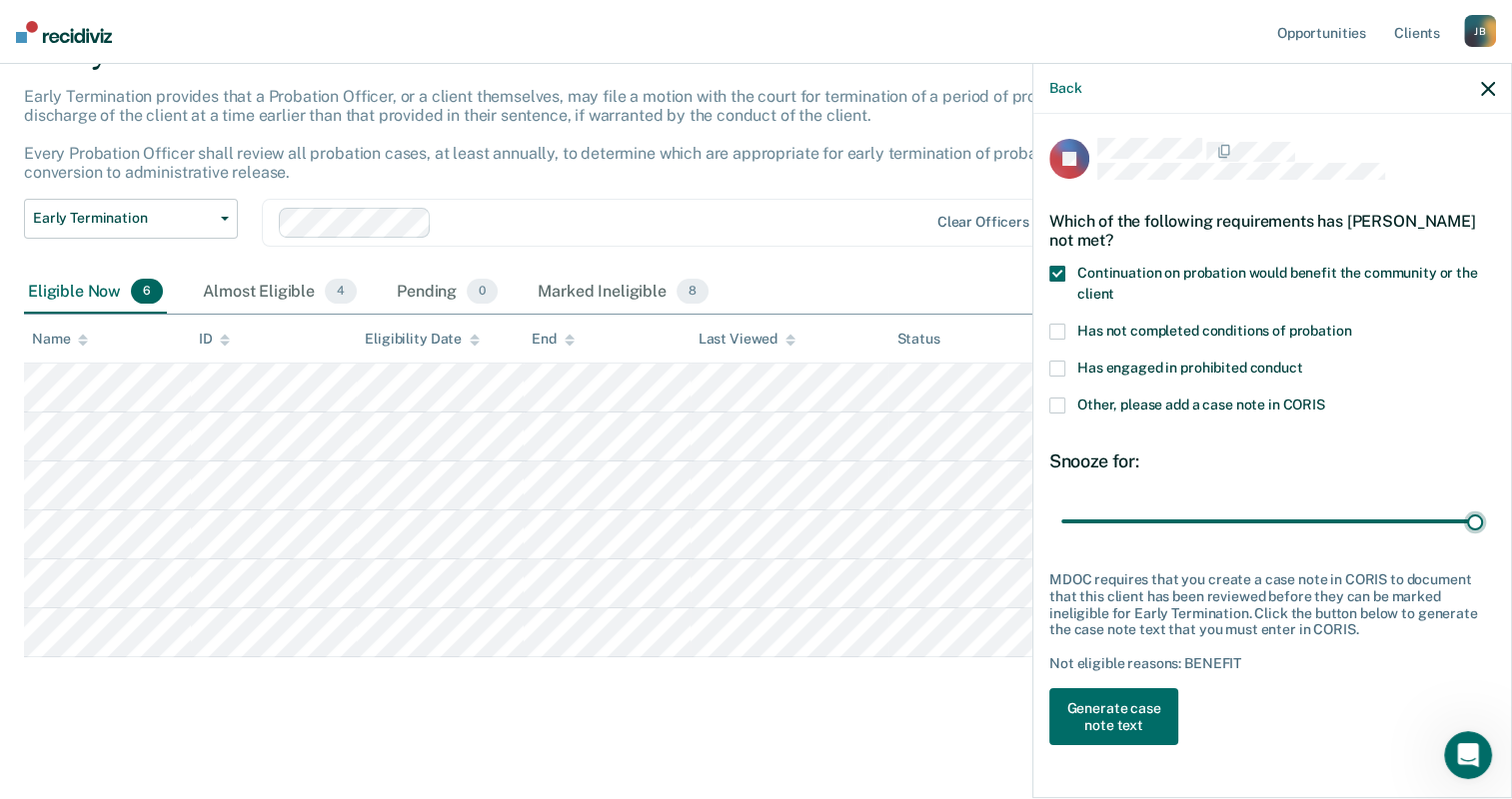 type on "180" 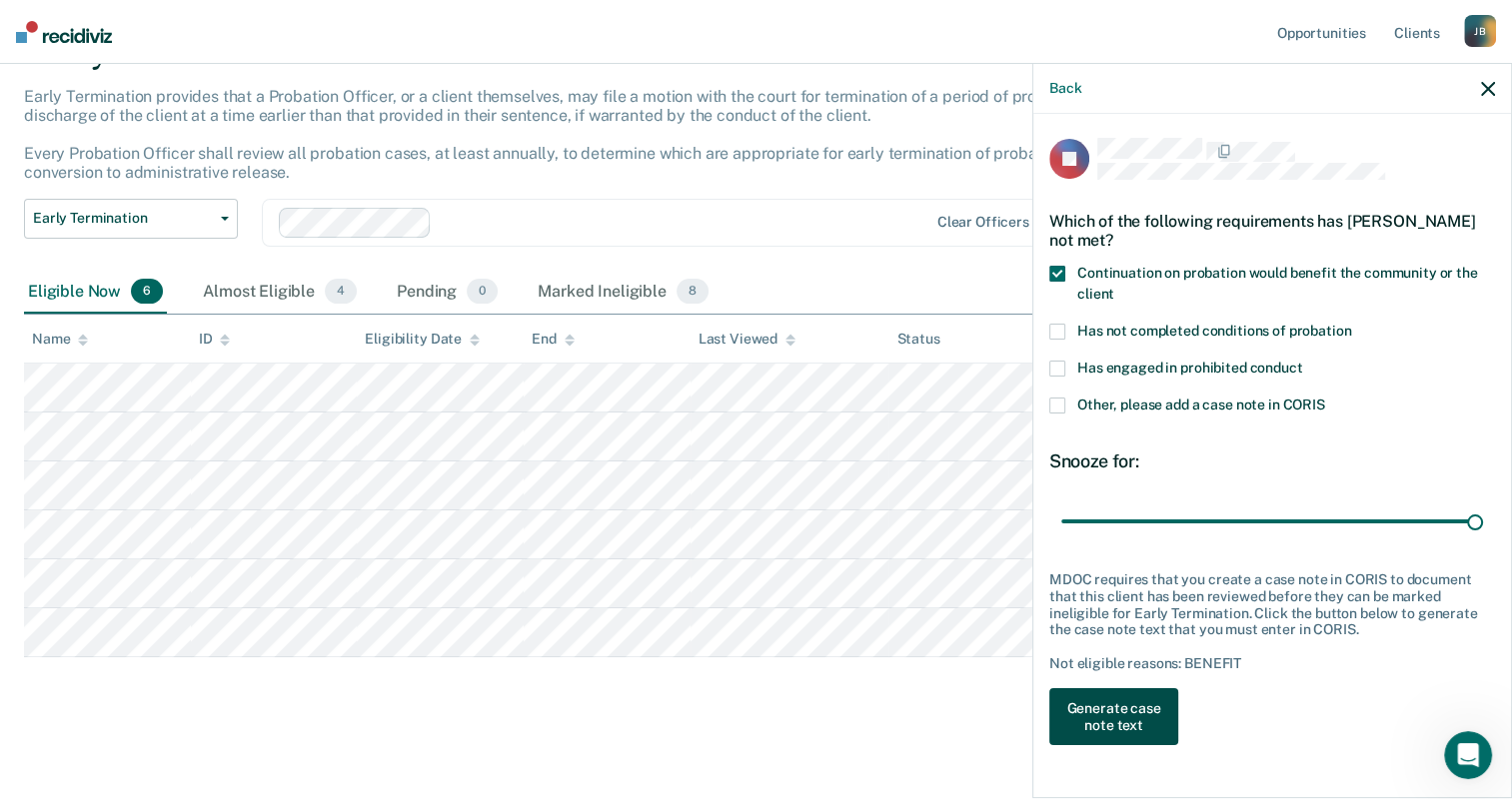 click on "Generate case note text" at bounding box center (1113, 717) 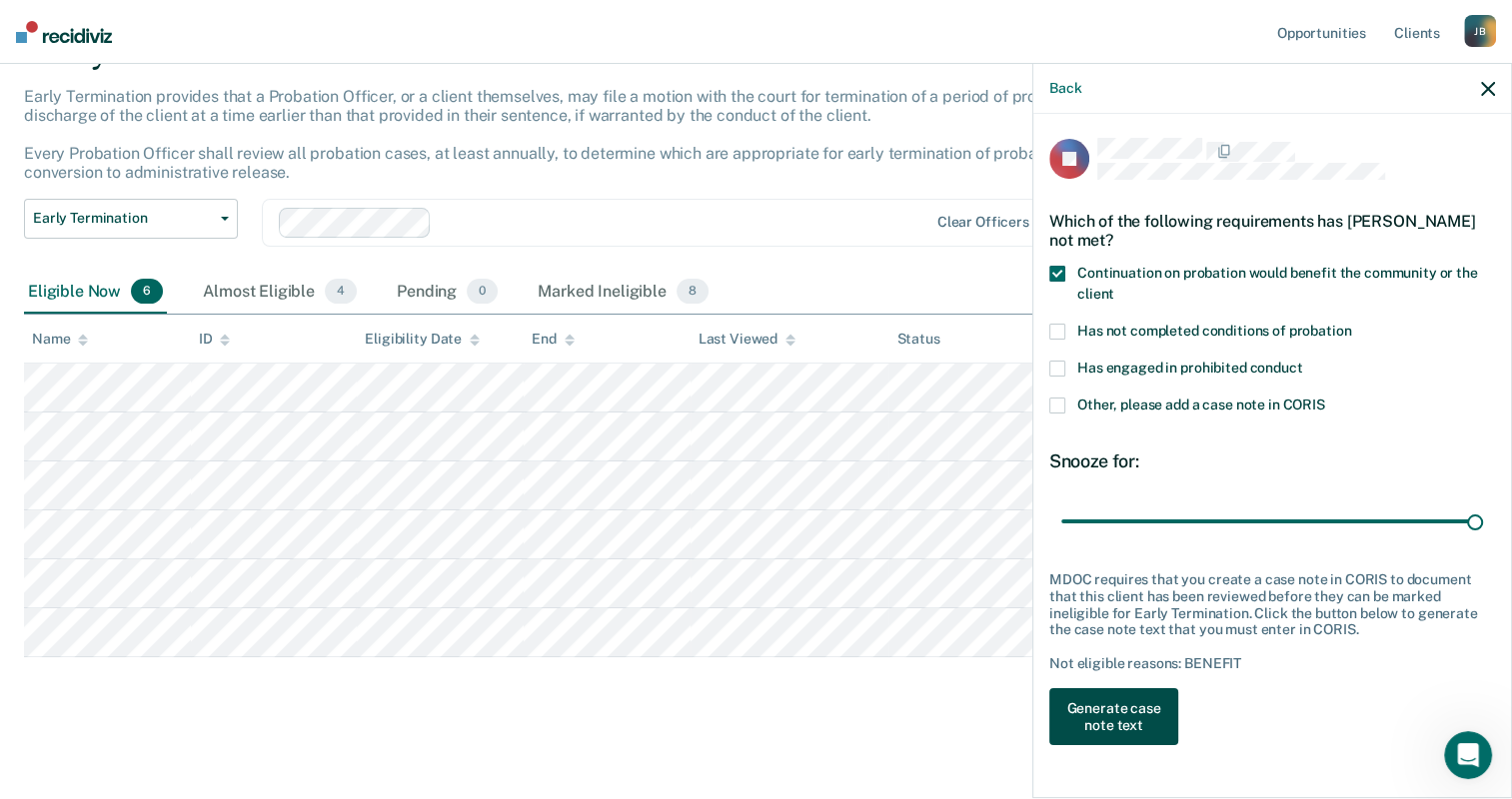 scroll, scrollTop: 60, scrollLeft: 0, axis: vertical 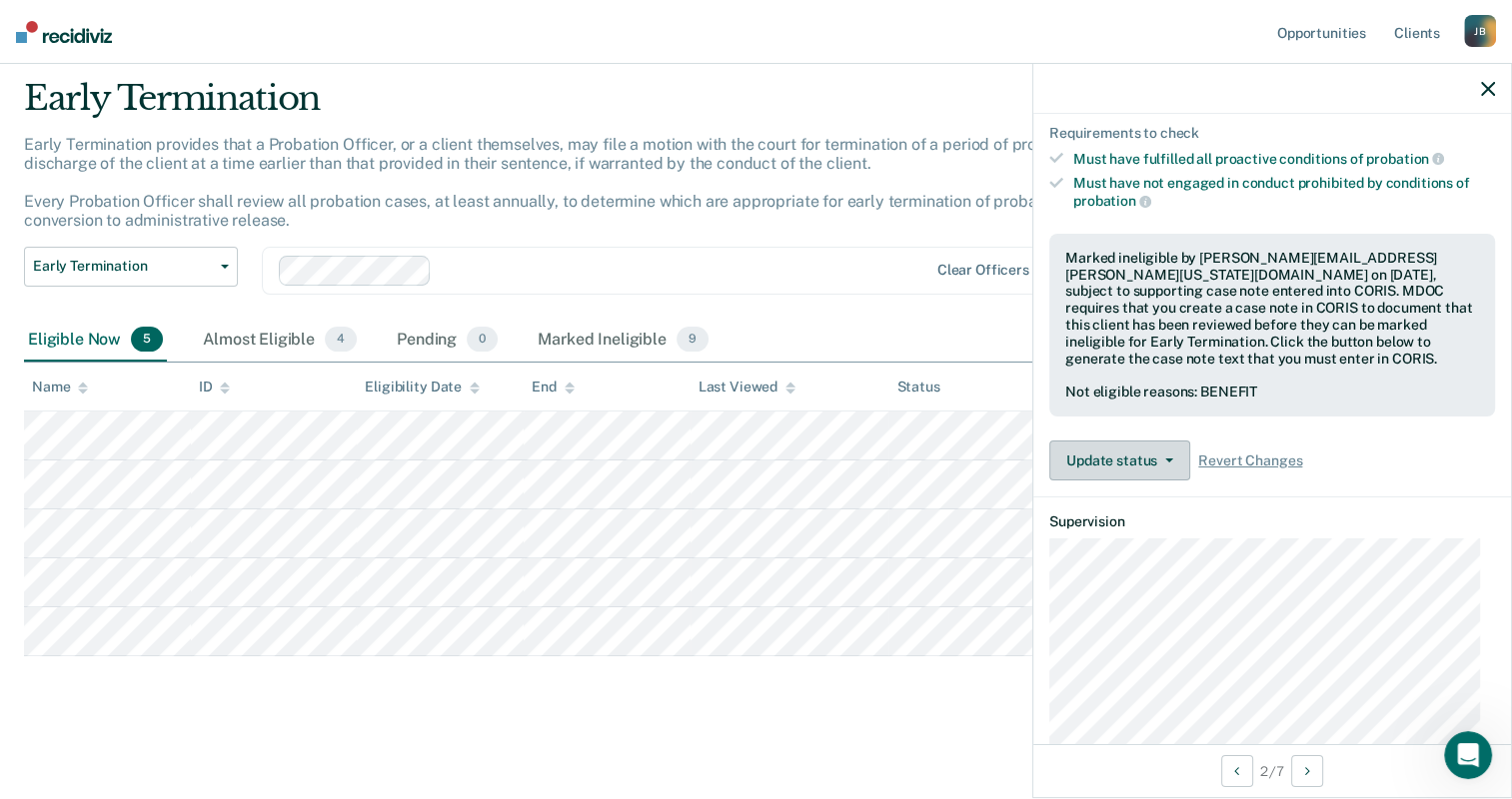 click on "Update status" at bounding box center (1119, 460) 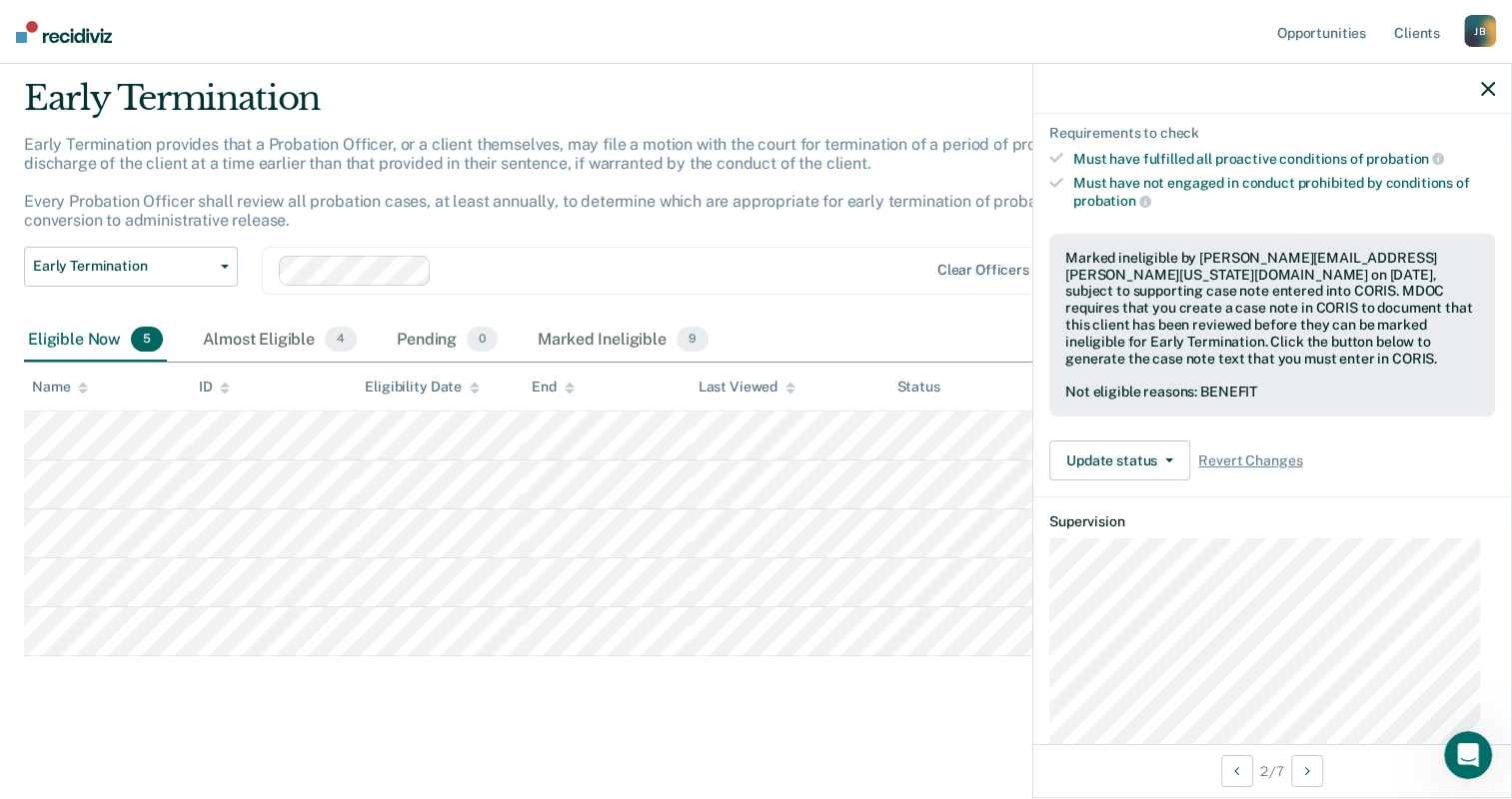 click on "Supervision" at bounding box center (1272, 635) 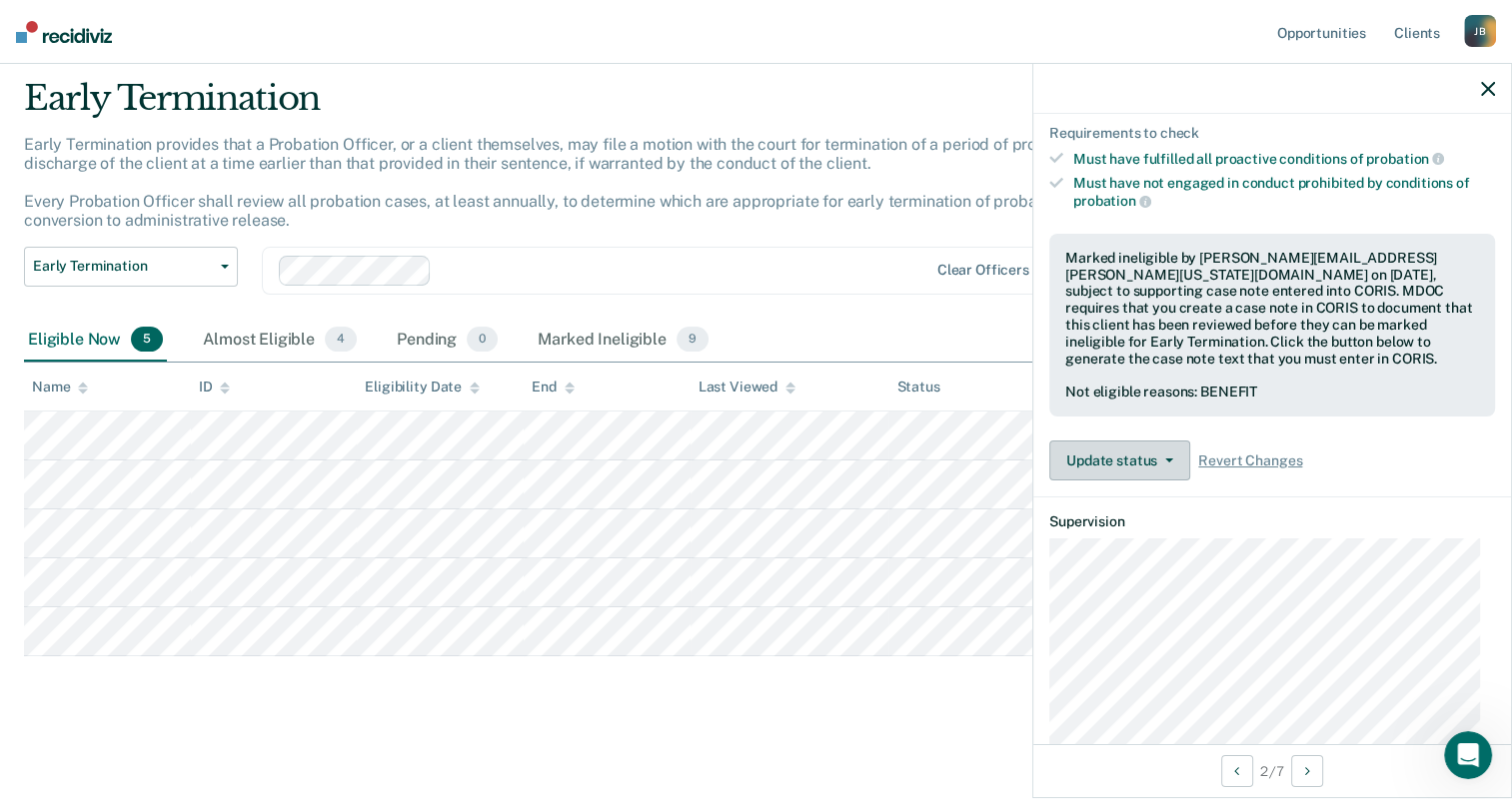 click on "Update status" at bounding box center [1119, 460] 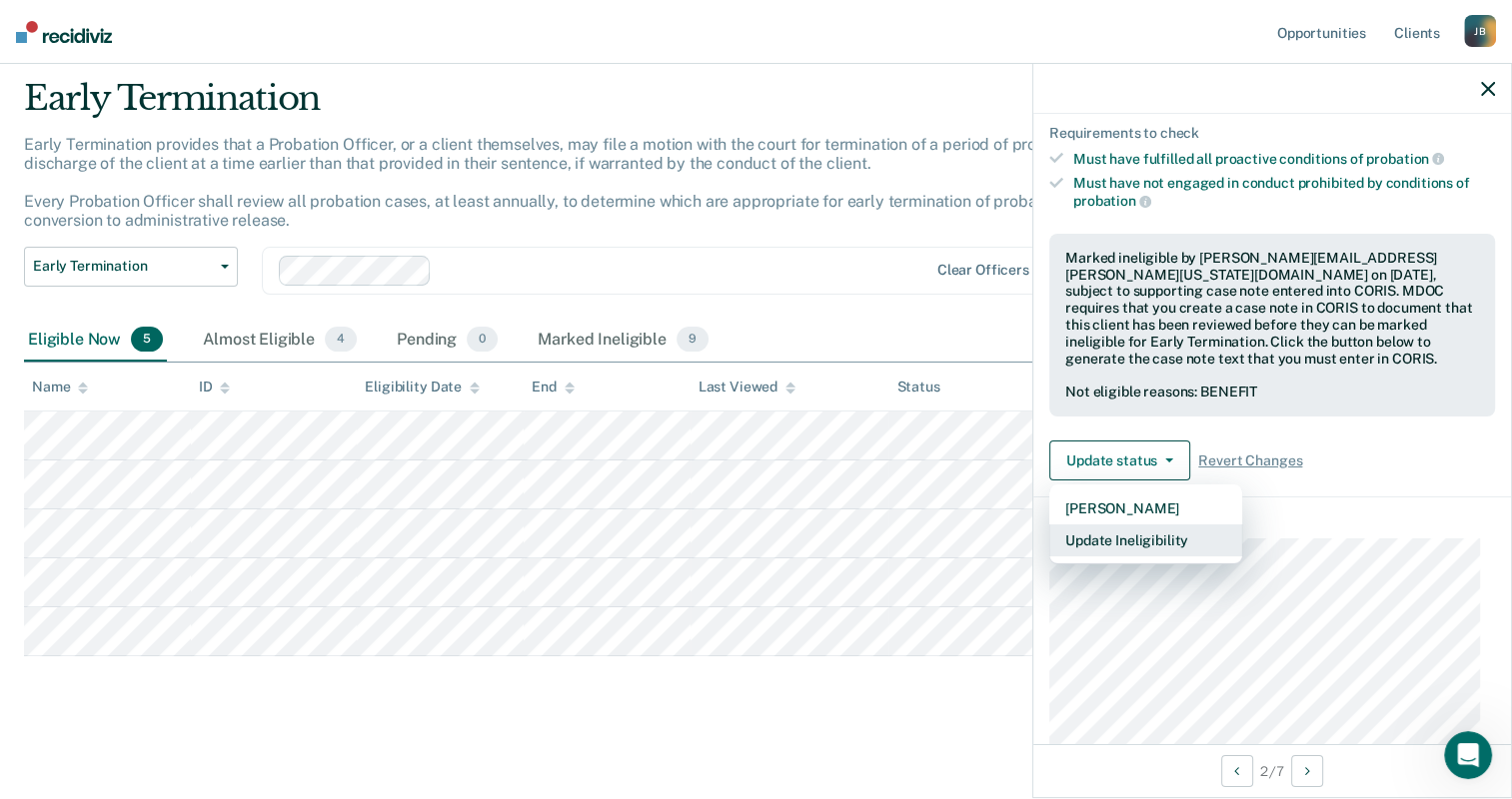 click on "Update Ineligibility" at bounding box center [1145, 540] 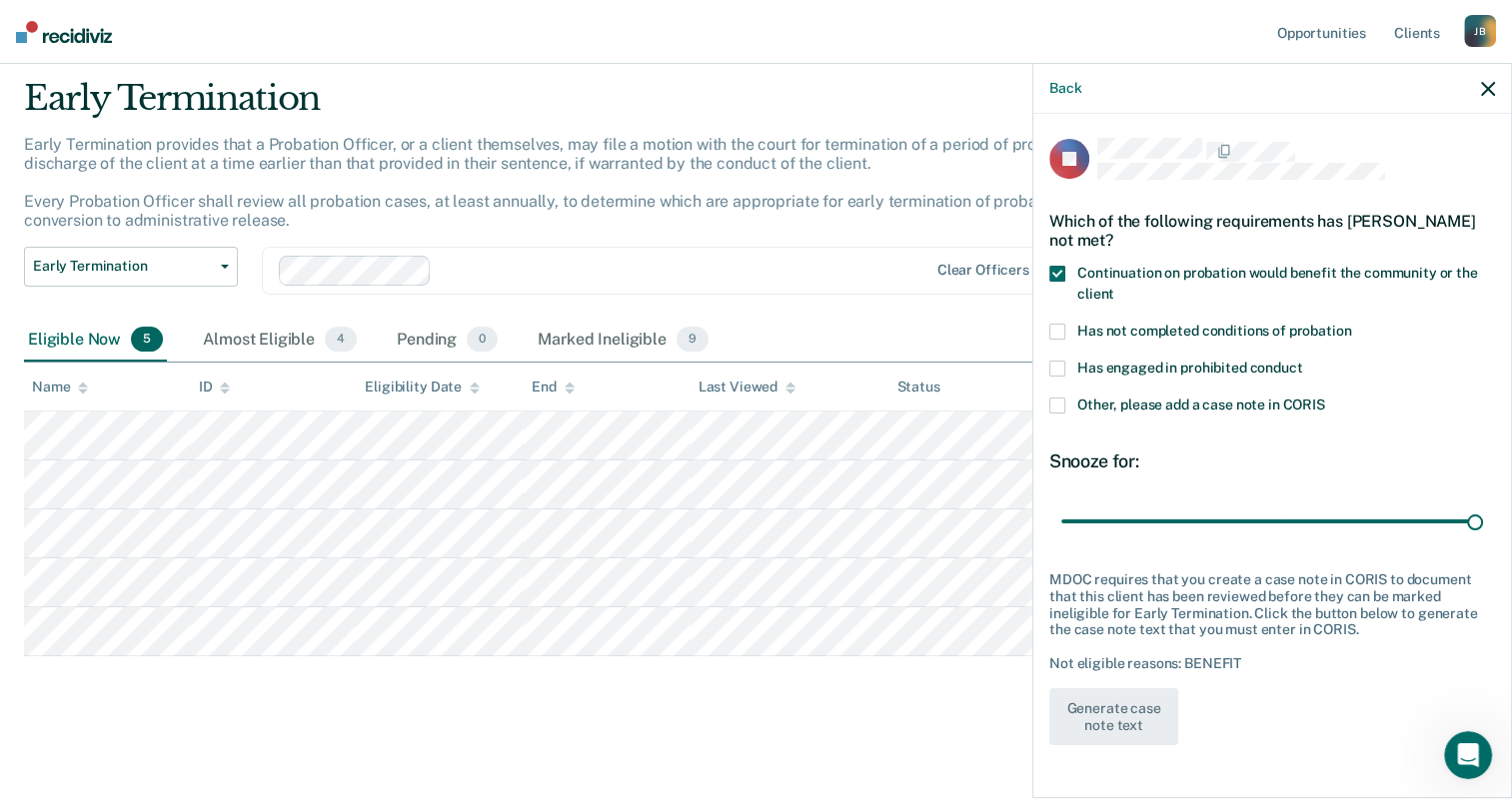 scroll, scrollTop: 0, scrollLeft: 0, axis: both 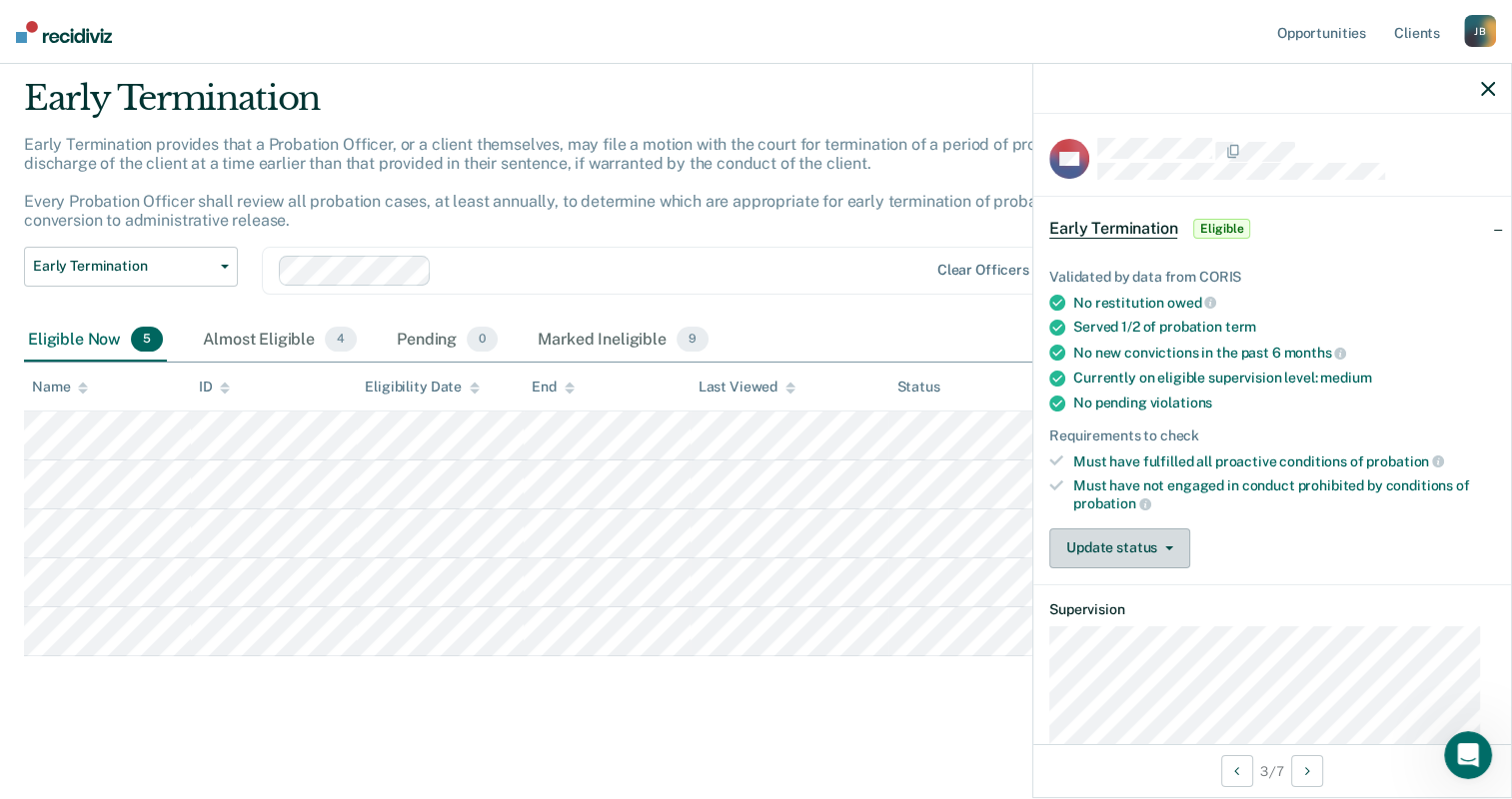 click on "Update status" at bounding box center [1119, 548] 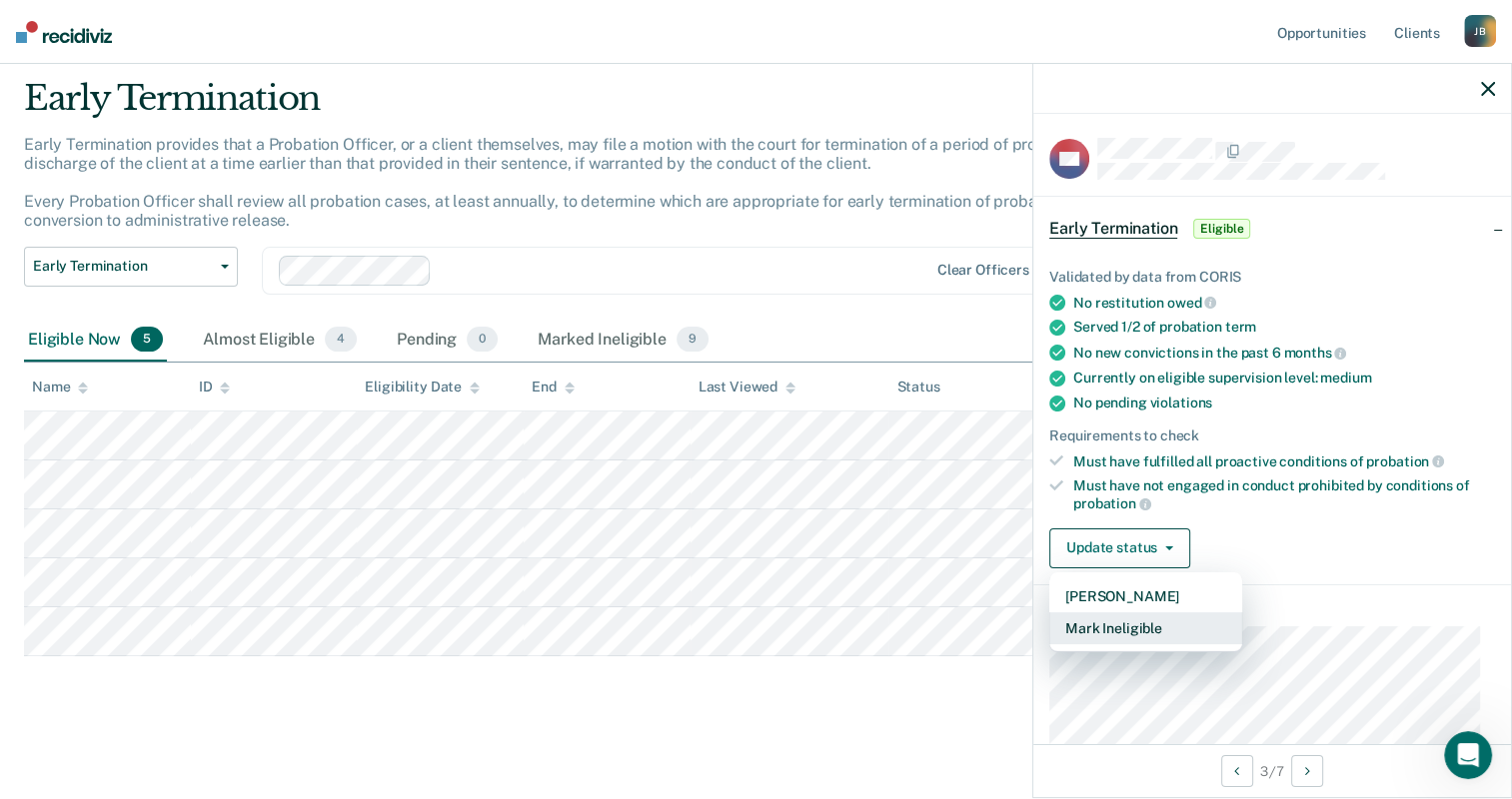 click on "Mark Ineligible" at bounding box center (1145, 628) 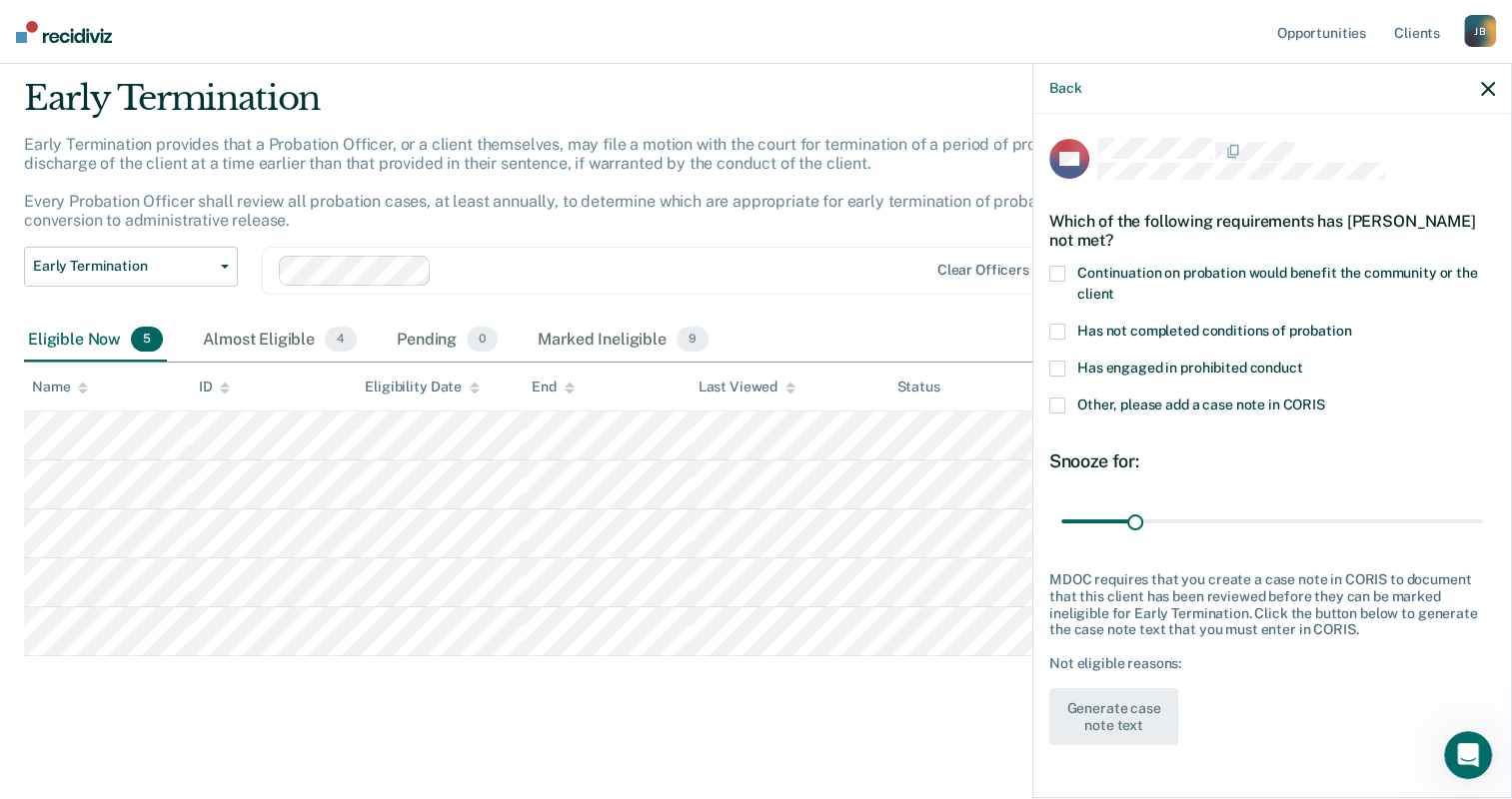 click at bounding box center (1057, 274) 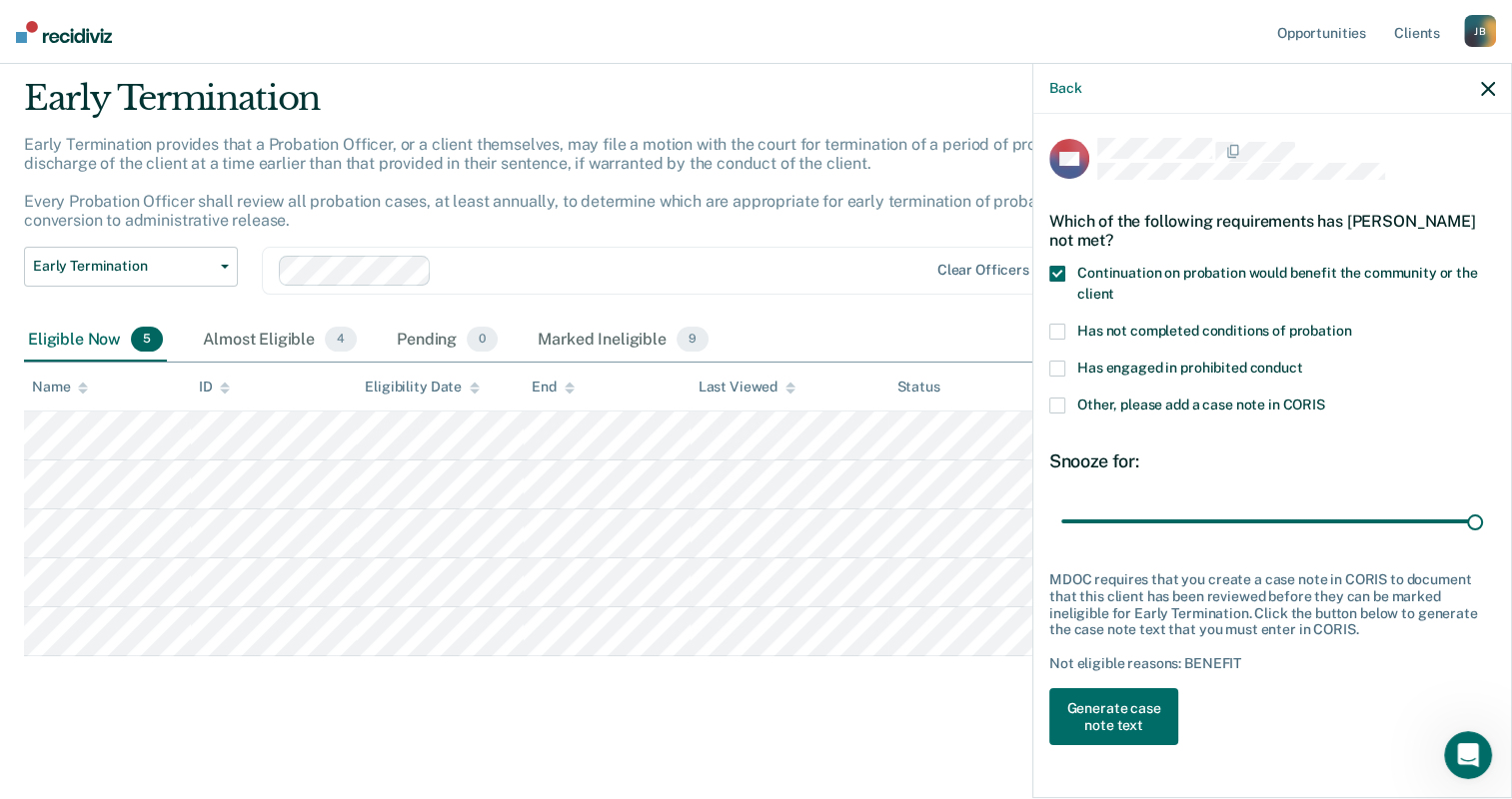 drag, startPoint x: 1386, startPoint y: 486, endPoint x: 1497, endPoint y: 507, distance: 112.969022 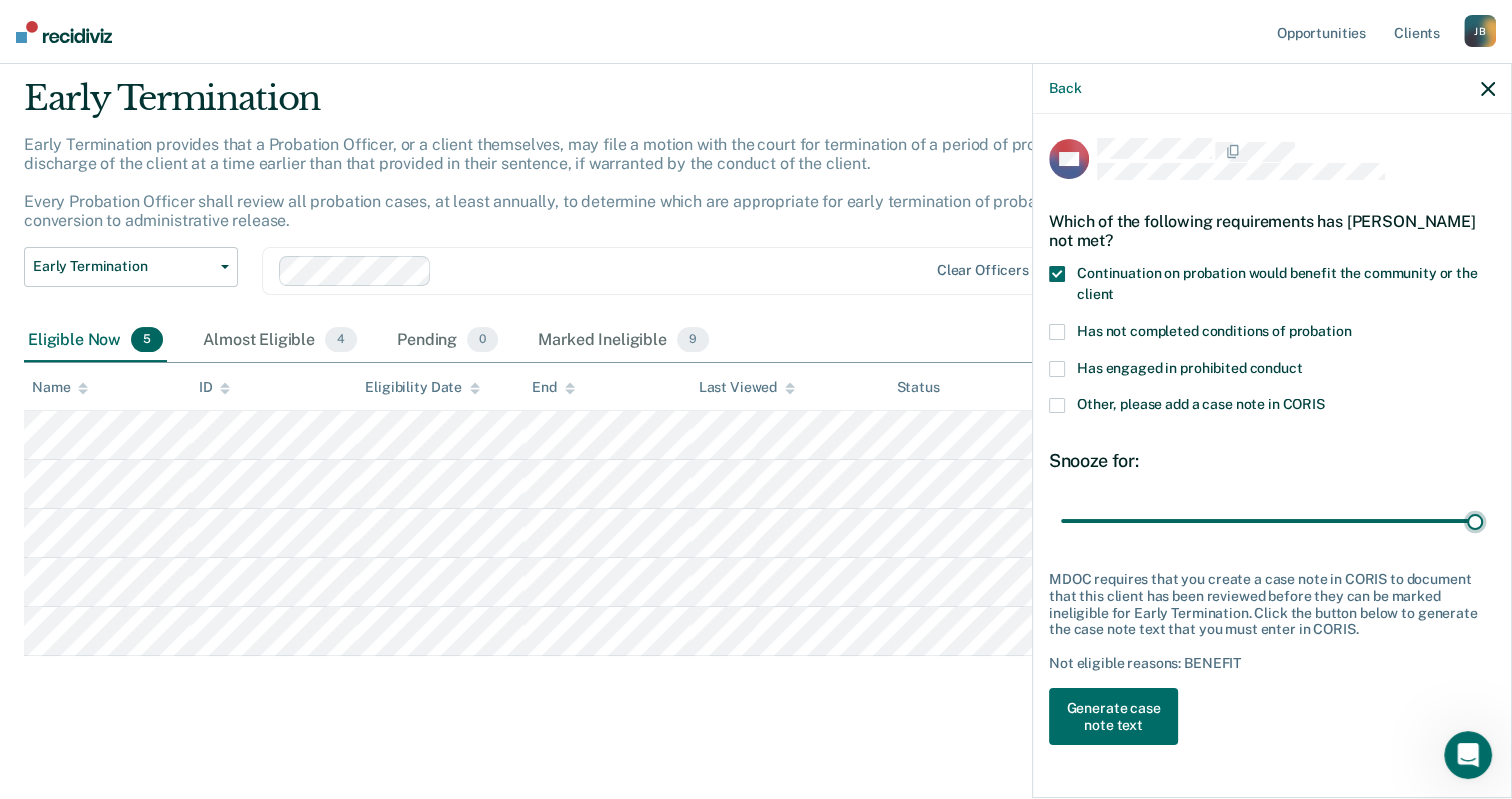 type on "180" 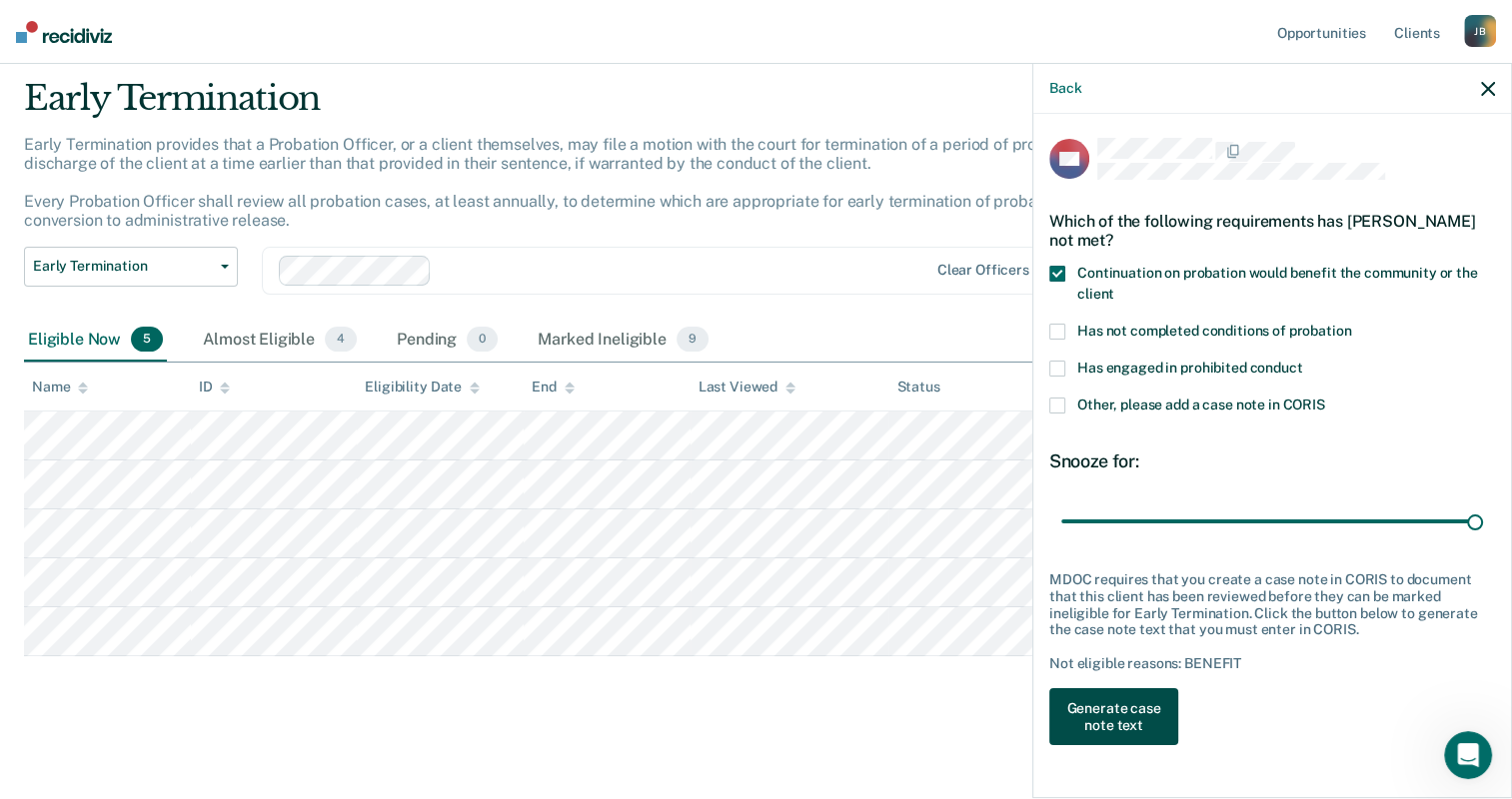 click on "Generate case note text" at bounding box center (1113, 717) 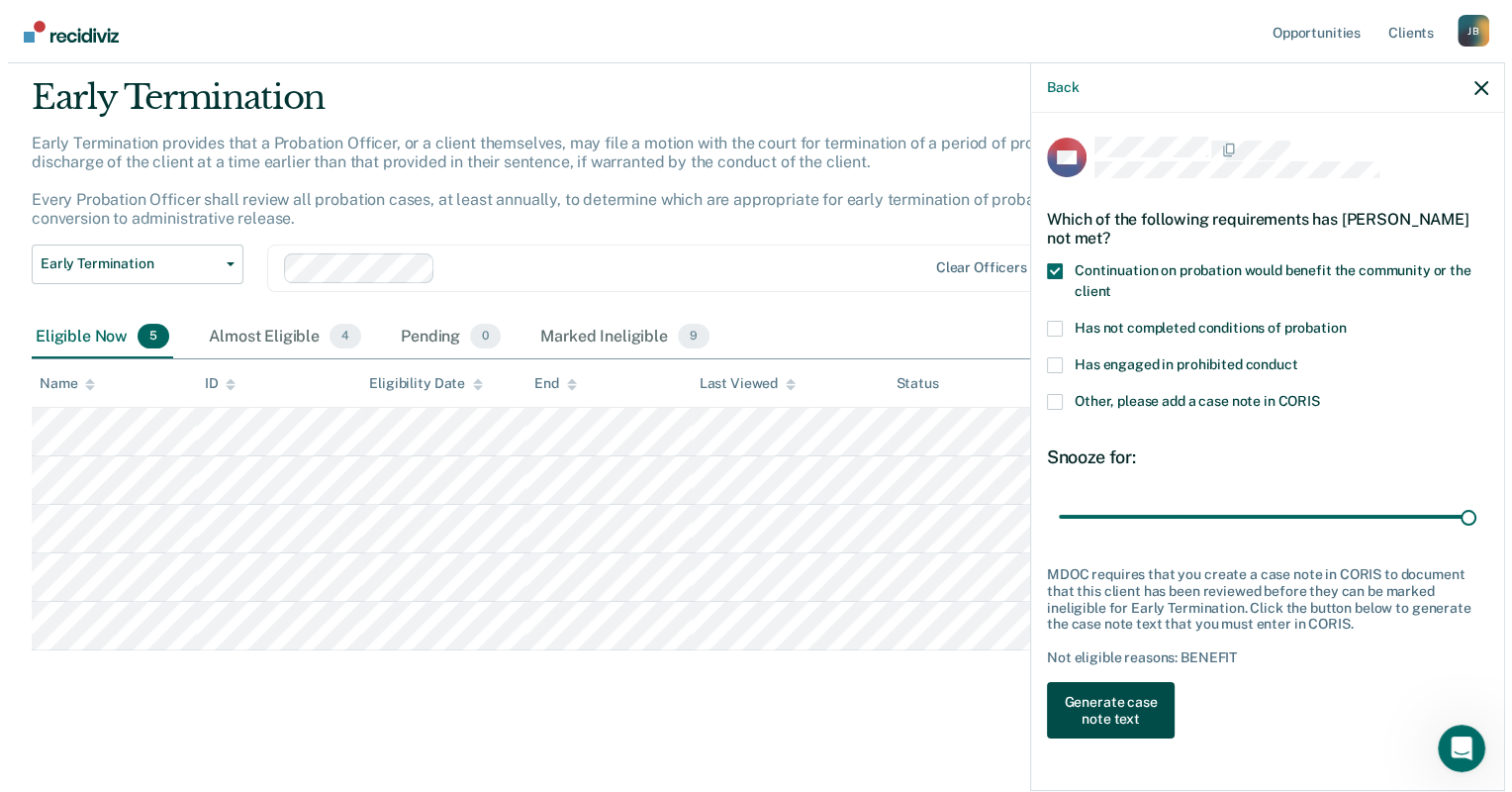 scroll, scrollTop: 10, scrollLeft: 0, axis: vertical 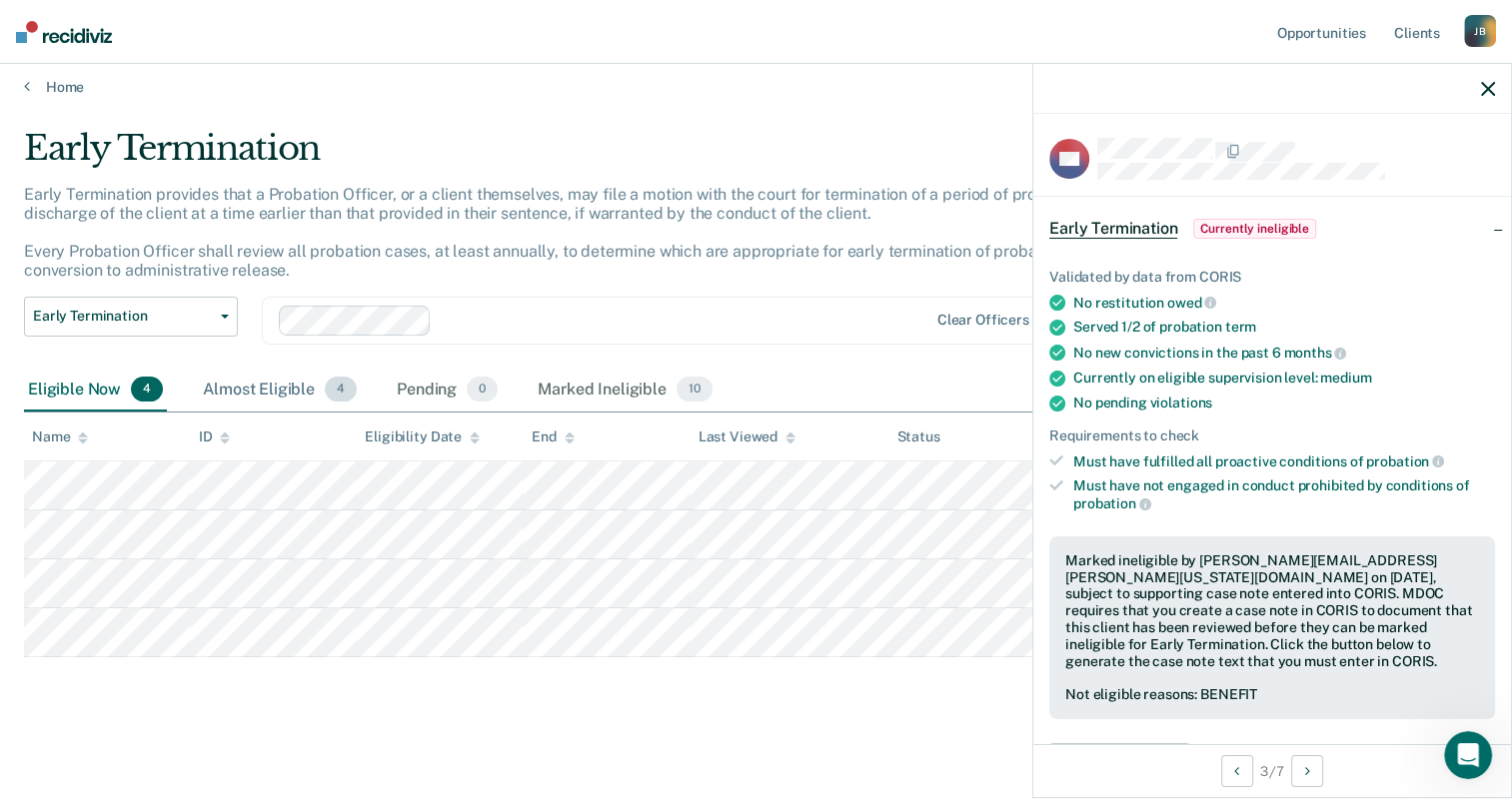 click on "Almost Eligible 4" at bounding box center [280, 391] 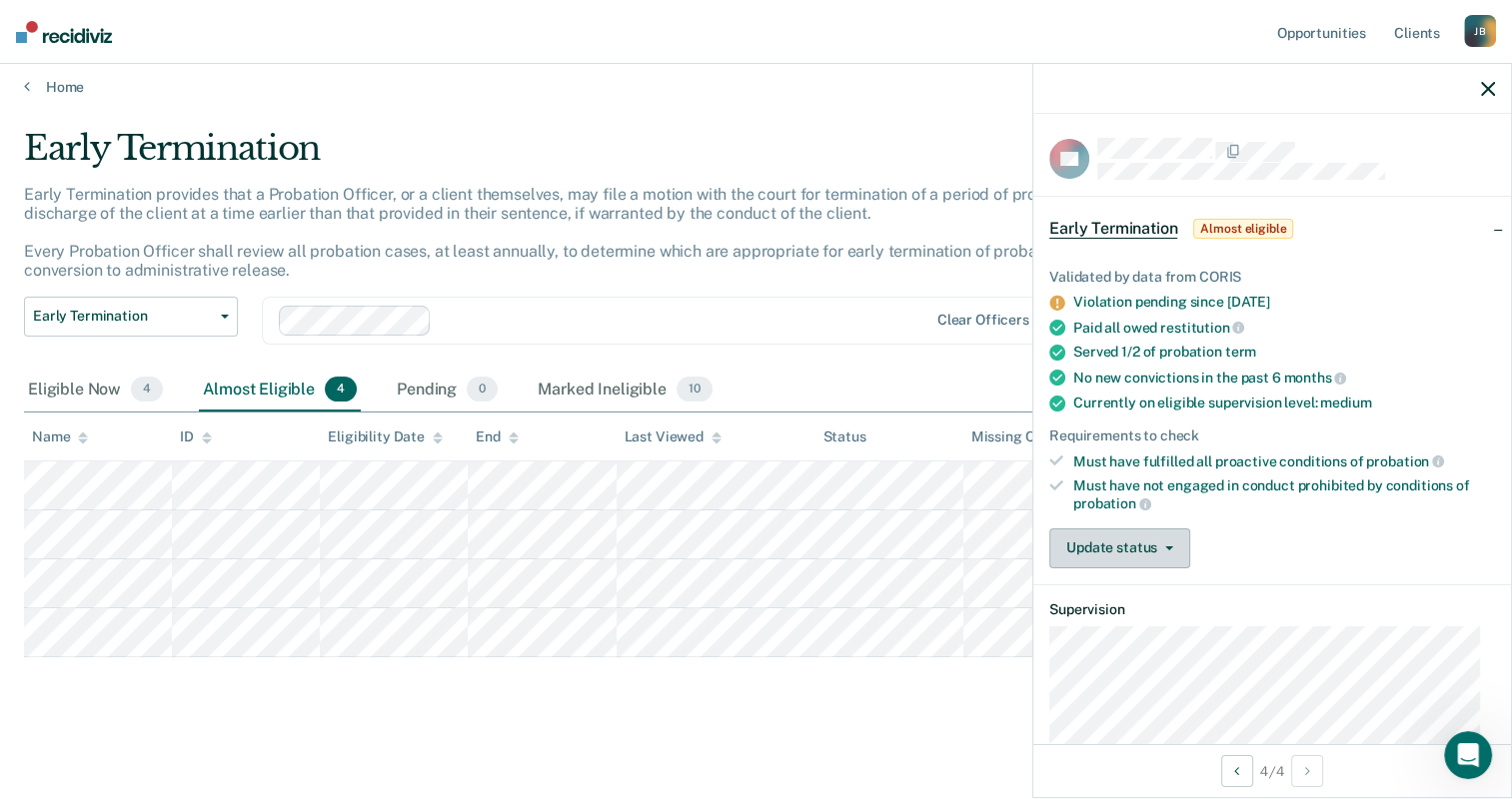 click on "Update status" at bounding box center (1119, 548) 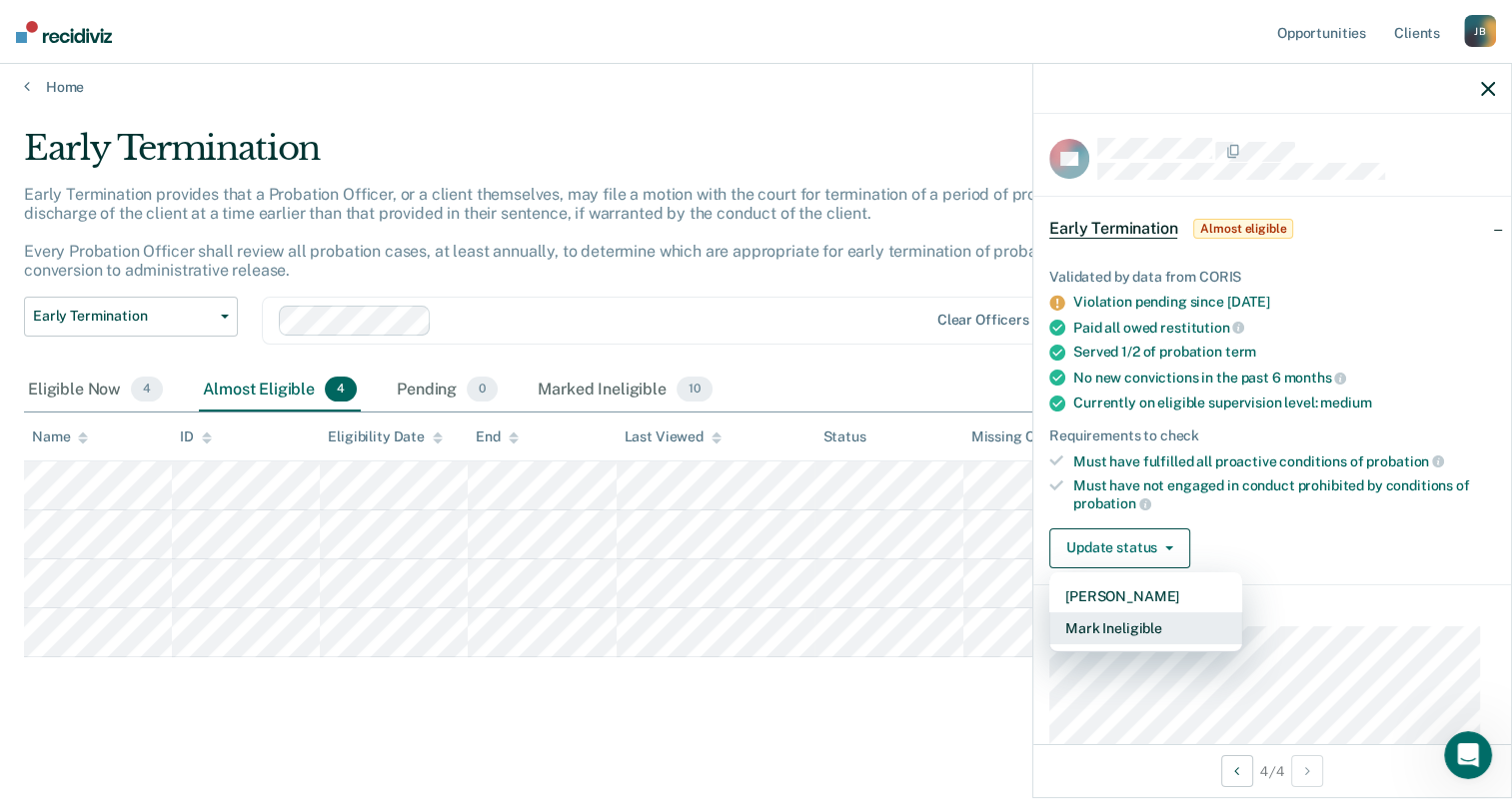 click on "Mark Ineligible" at bounding box center (1145, 628) 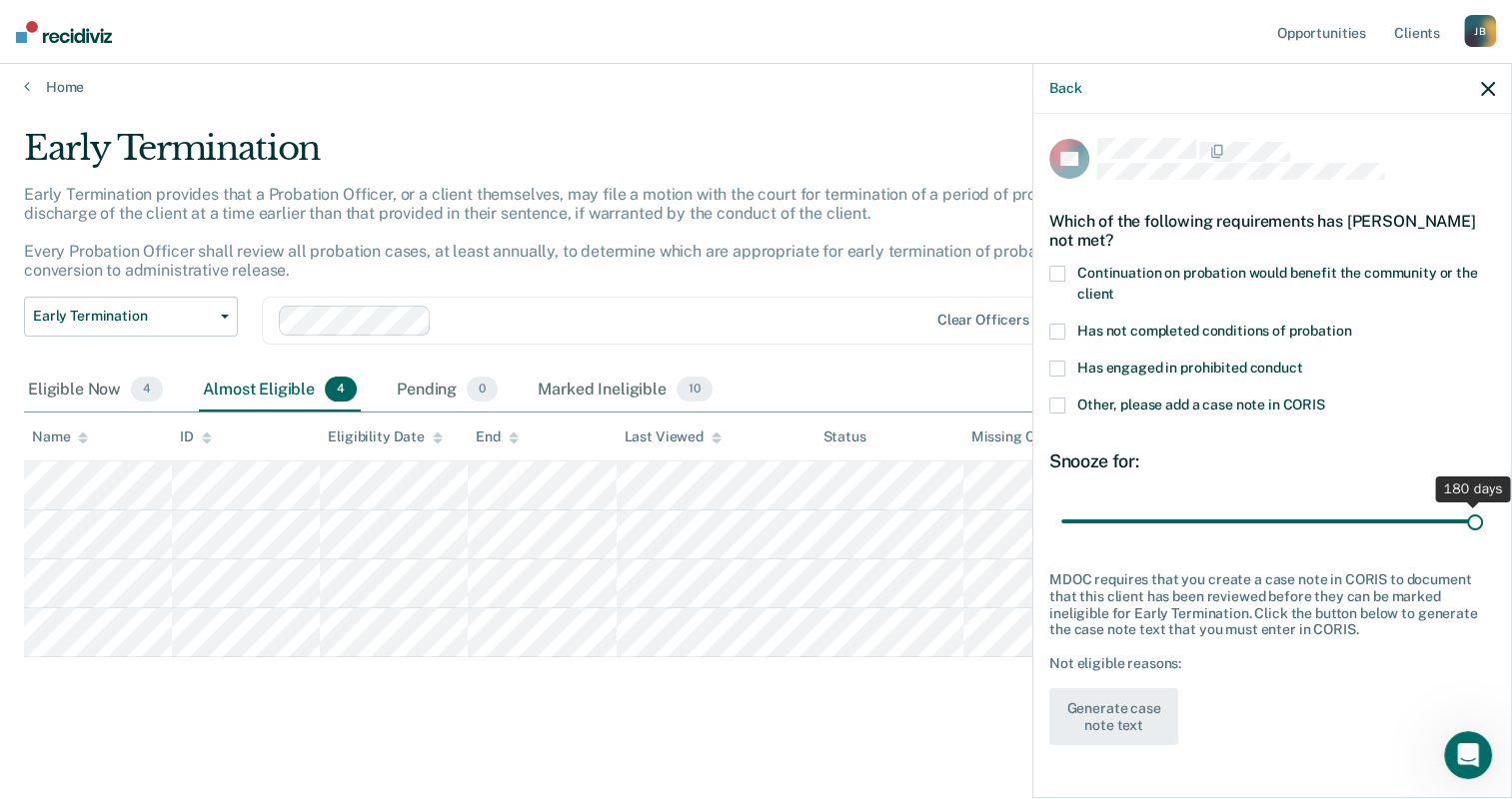drag, startPoint x: 1131, startPoint y: 520, endPoint x: 1607, endPoint y: 512, distance: 476.06722 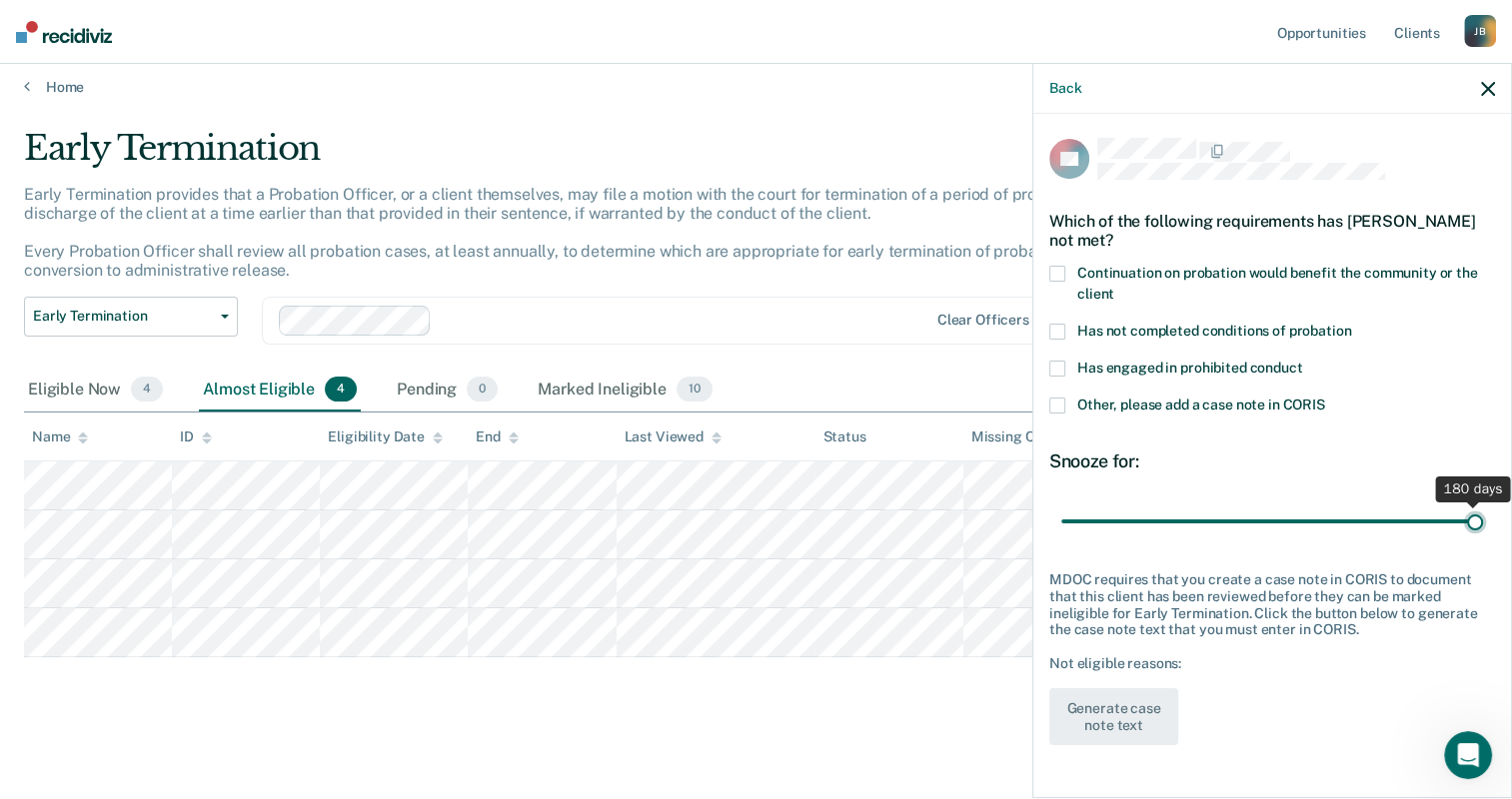 type on "180" 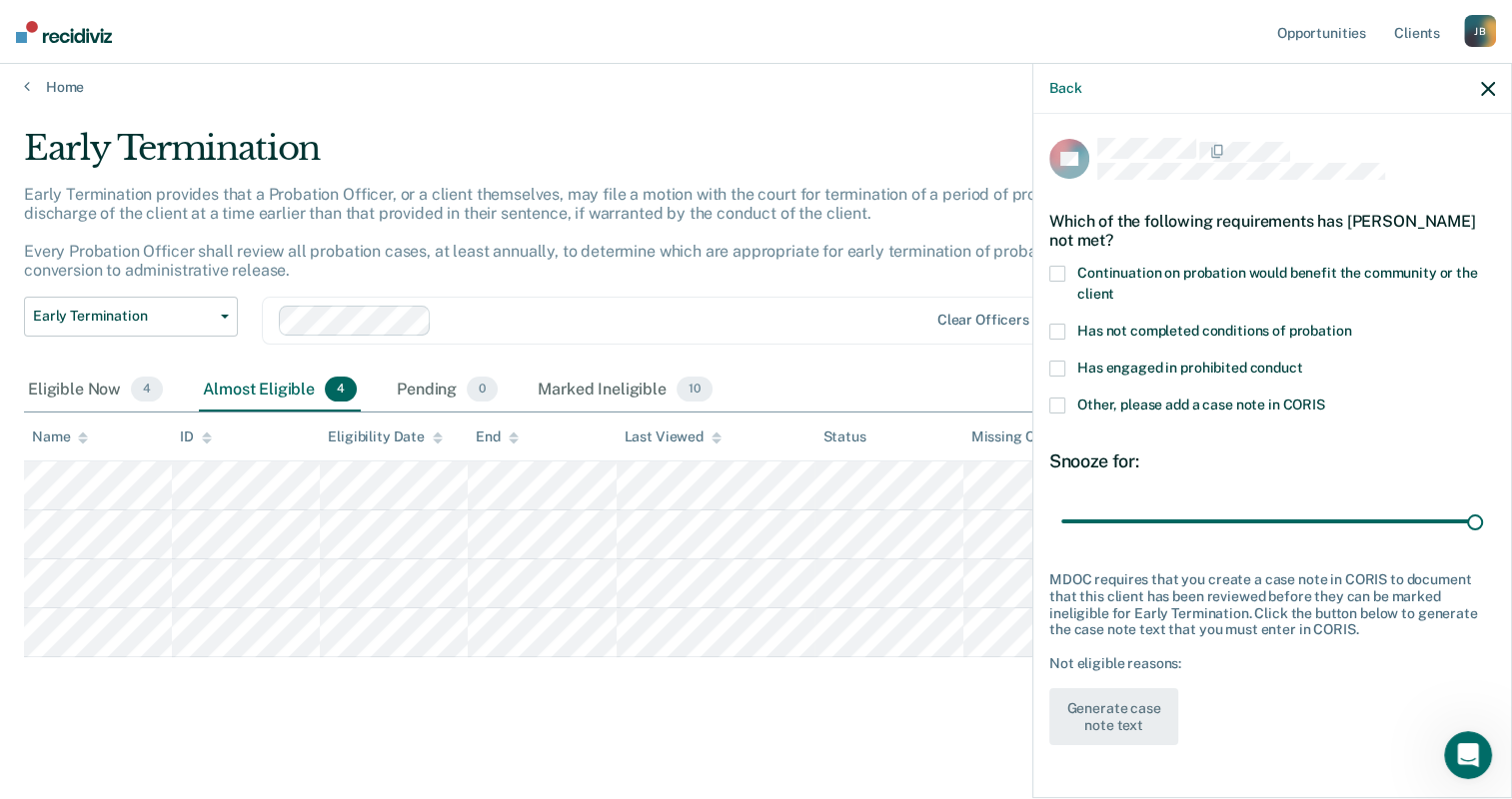 click at bounding box center (1057, 369) 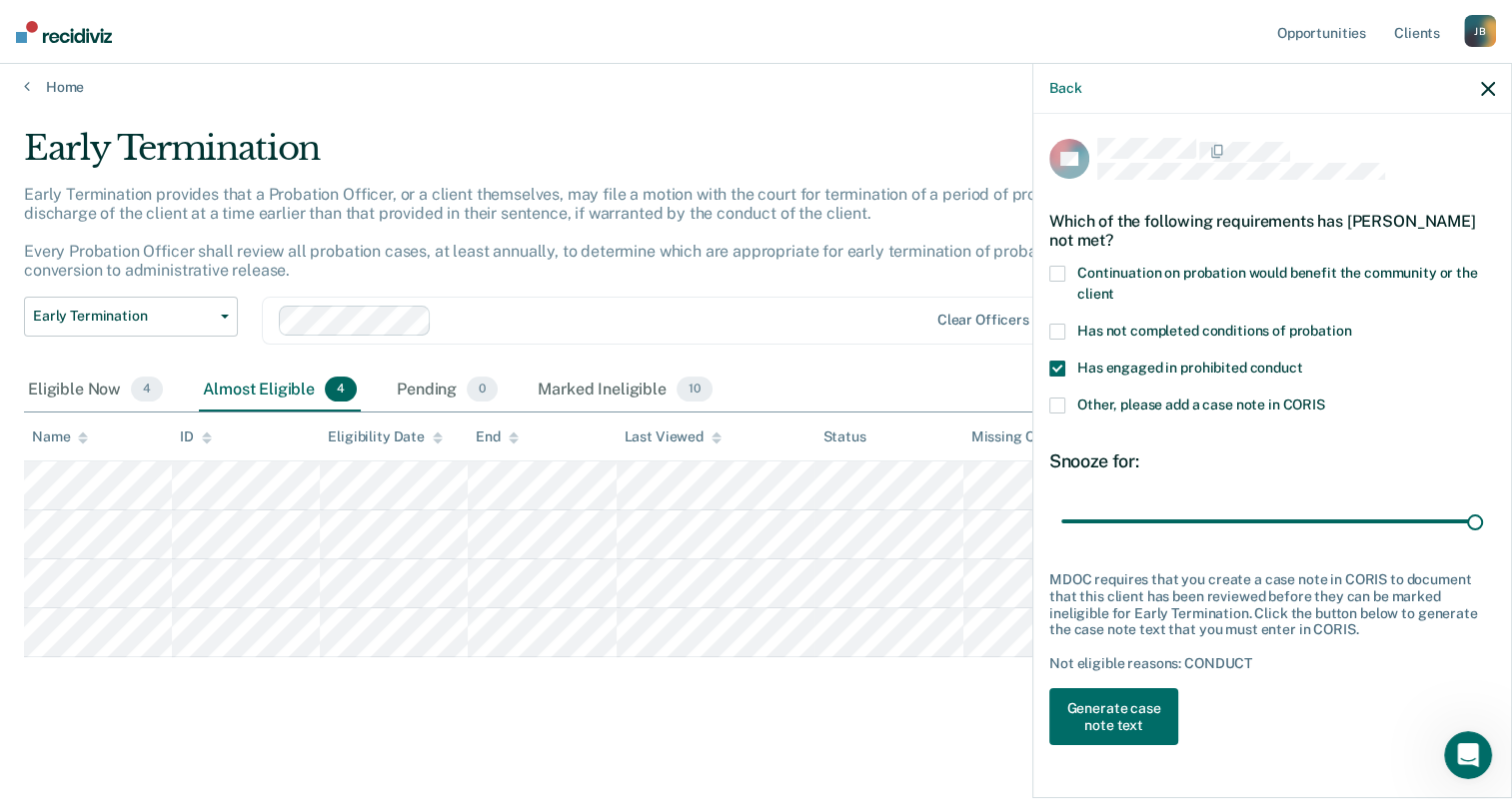 click at bounding box center (1057, 332) 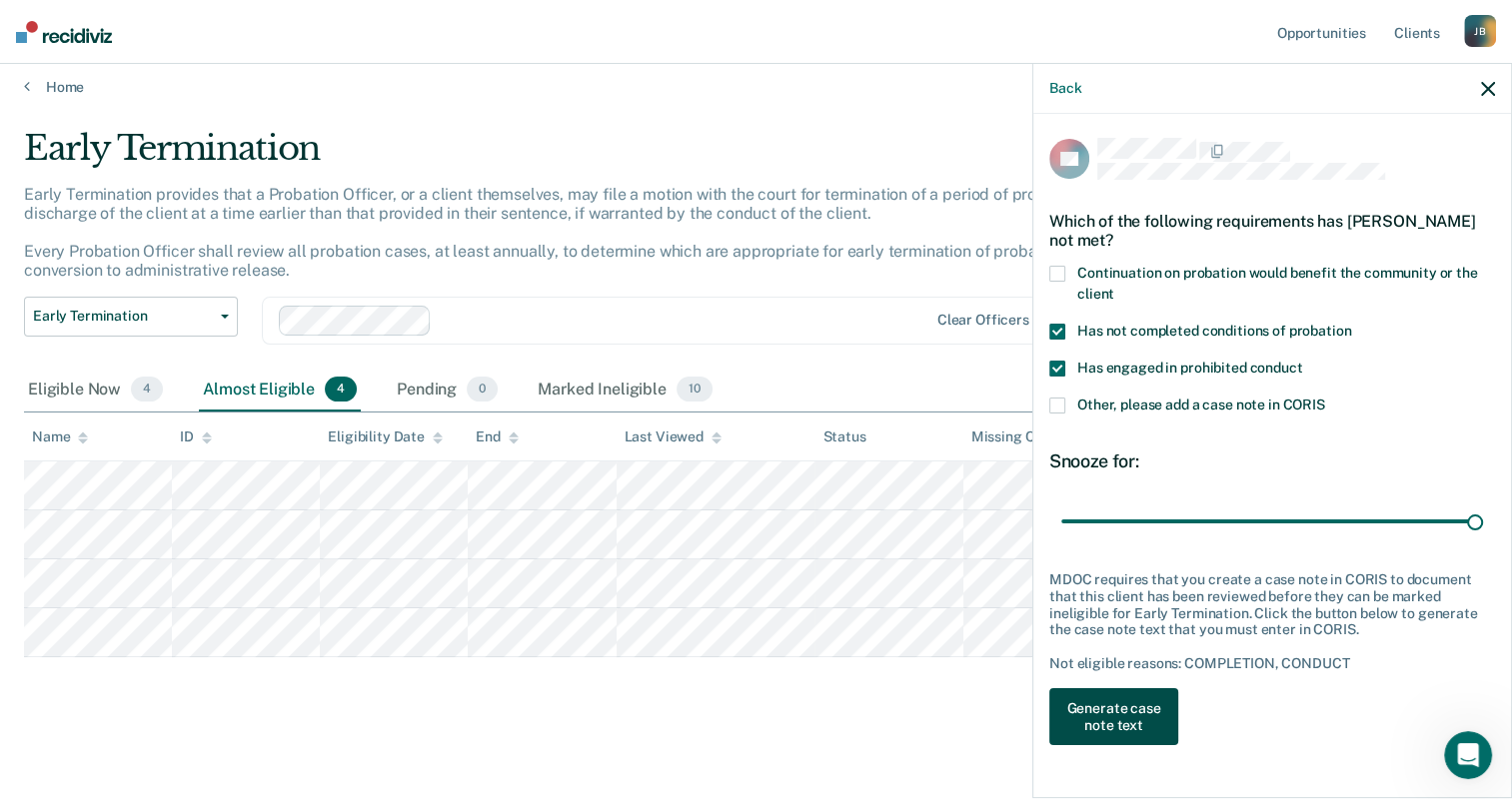 click on "Generate case note text" at bounding box center [1113, 717] 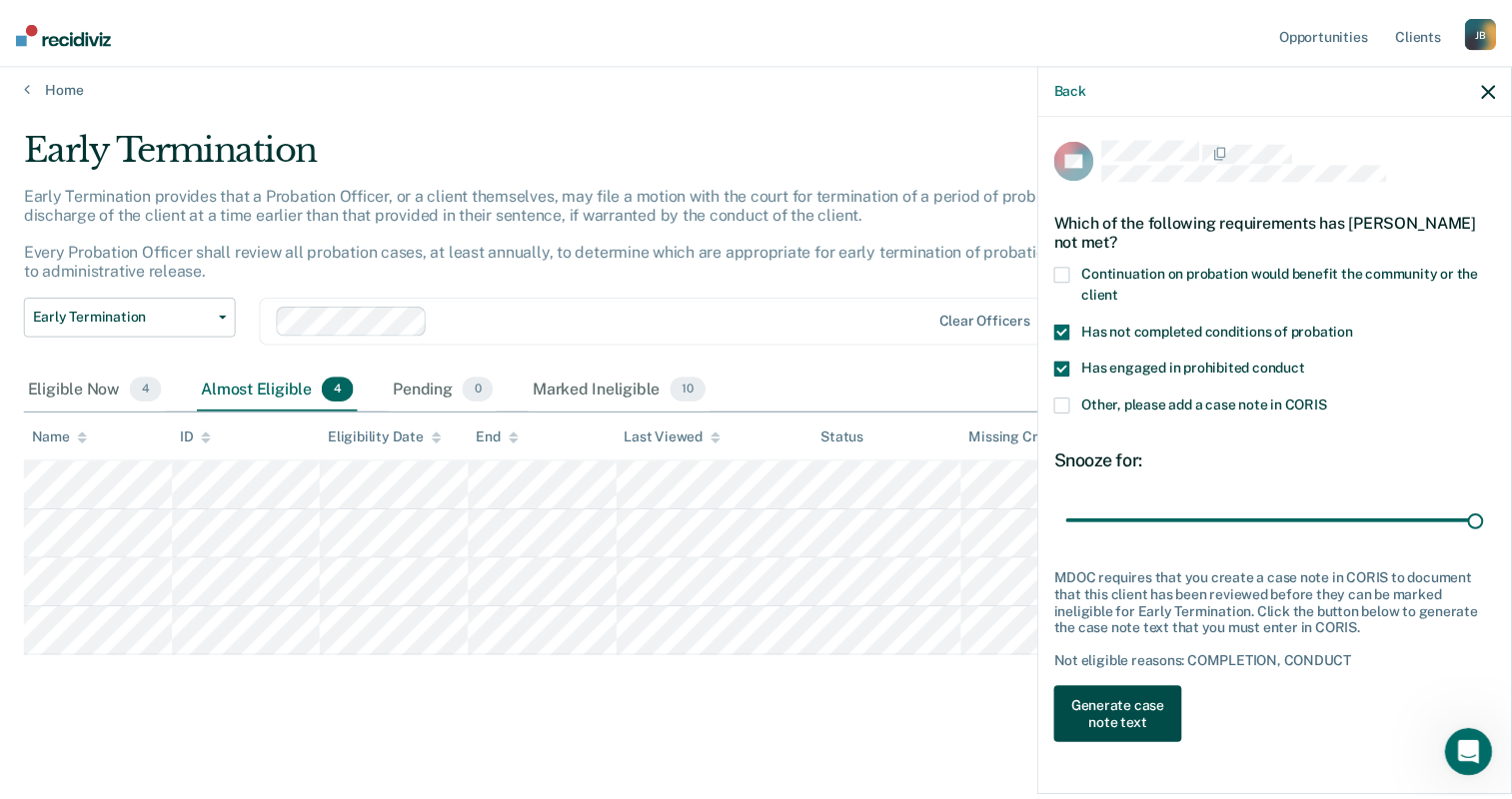 scroll, scrollTop: 0, scrollLeft: 0, axis: both 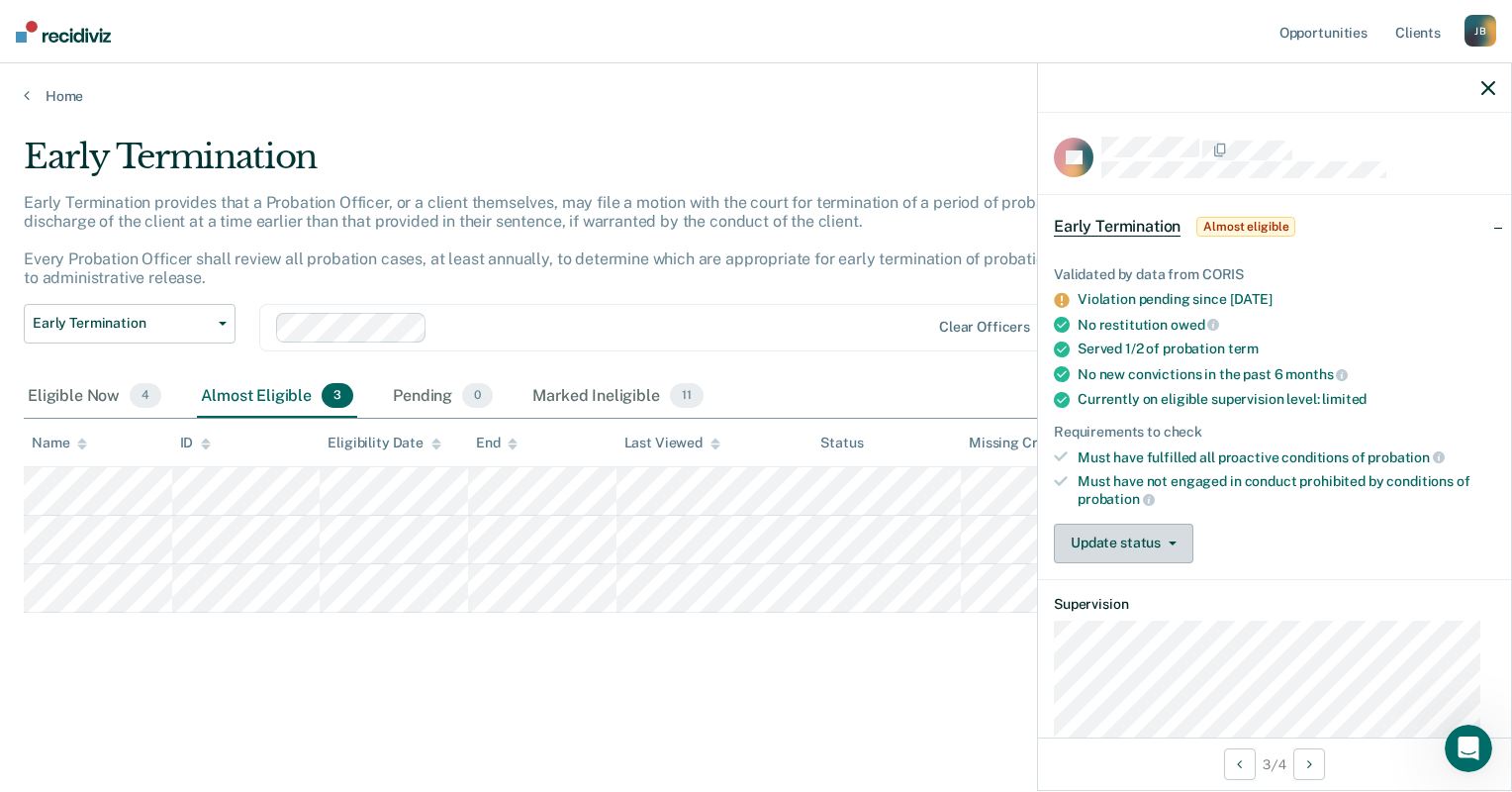 click on "Update status" at bounding box center (1123, 544) 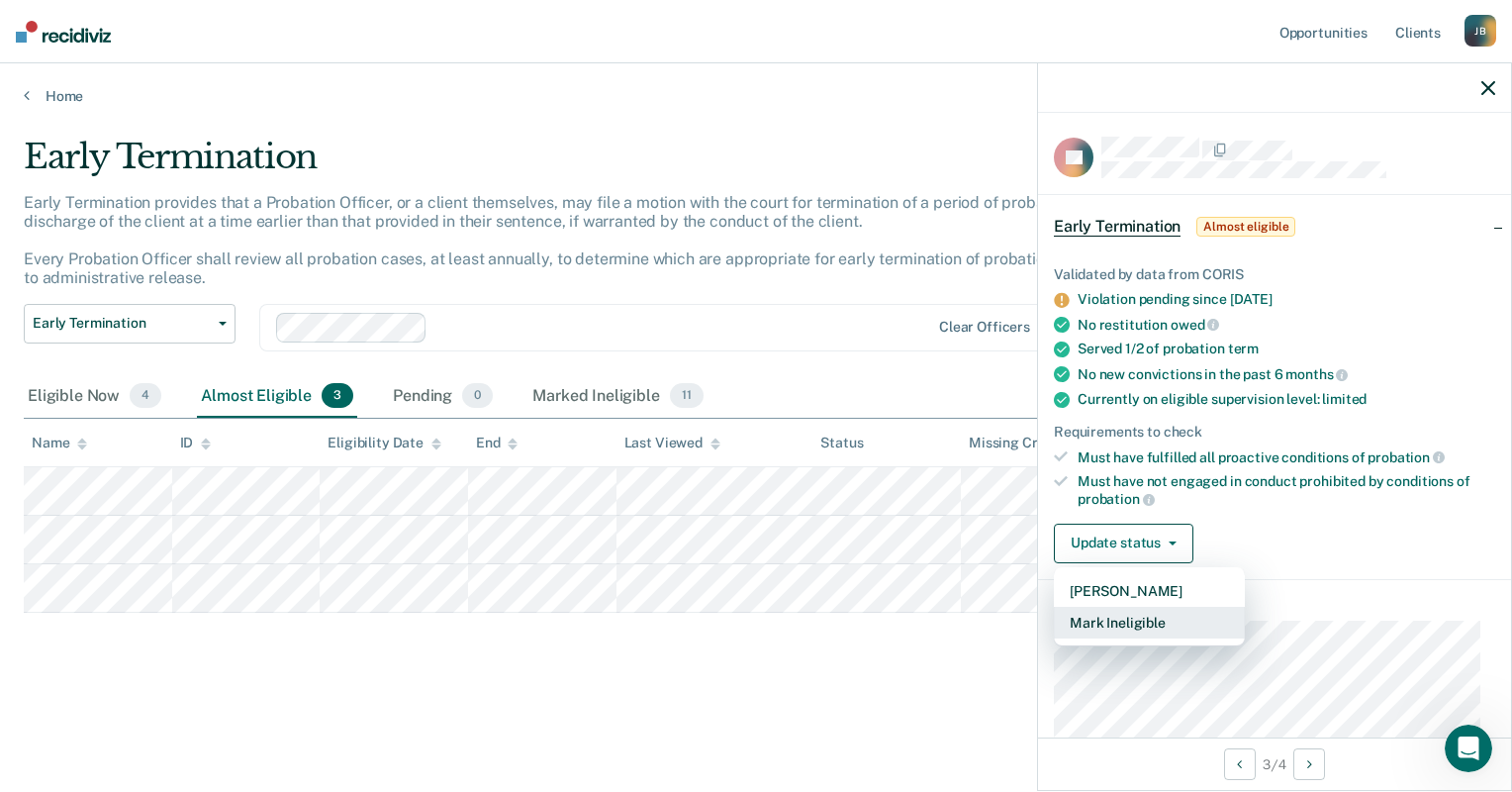 click on "Mark Ineligible" at bounding box center (1149, 623) 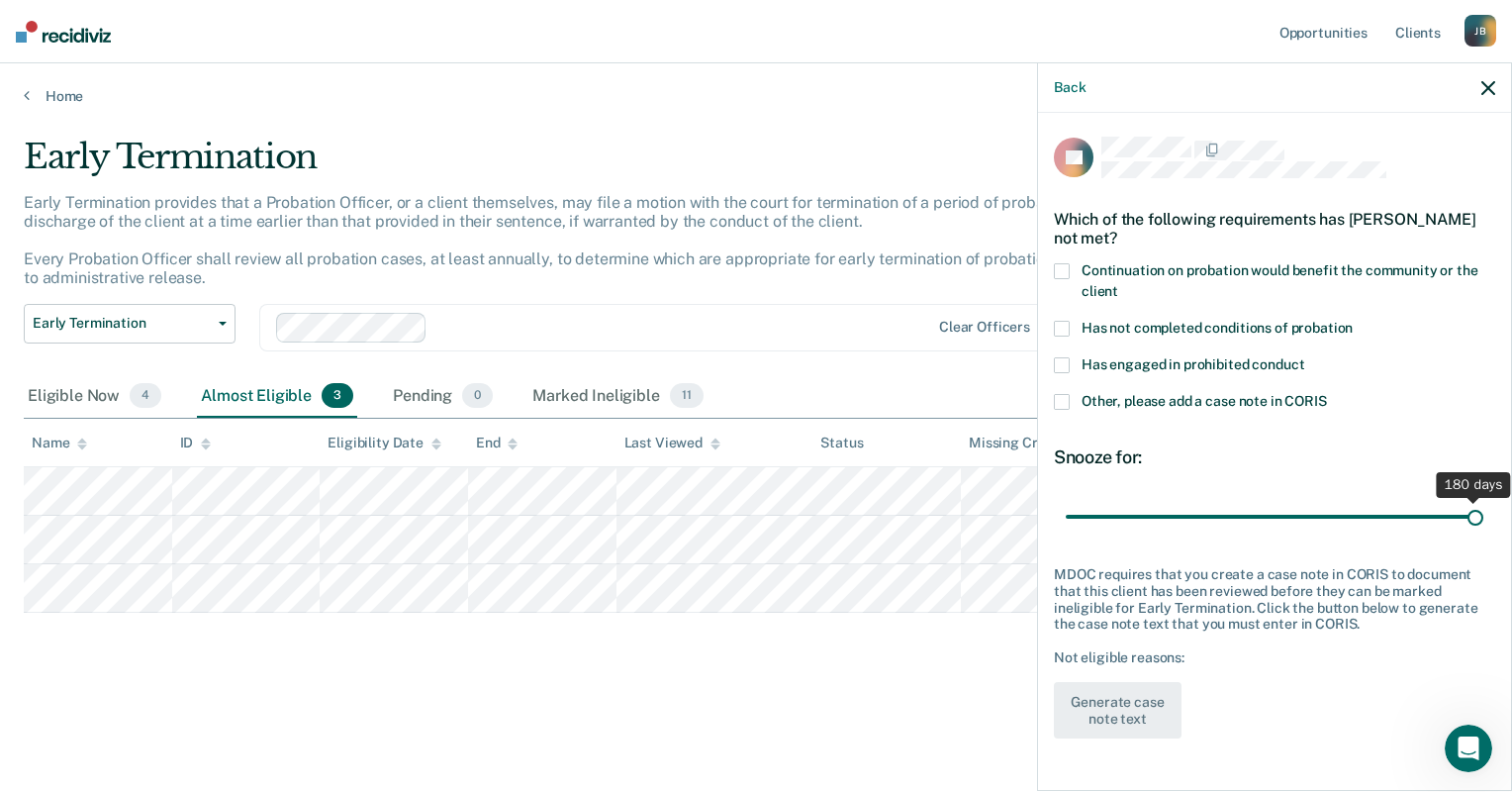 drag, startPoint x: 1142, startPoint y: 514, endPoint x: 1501, endPoint y: 546, distance: 360.42336 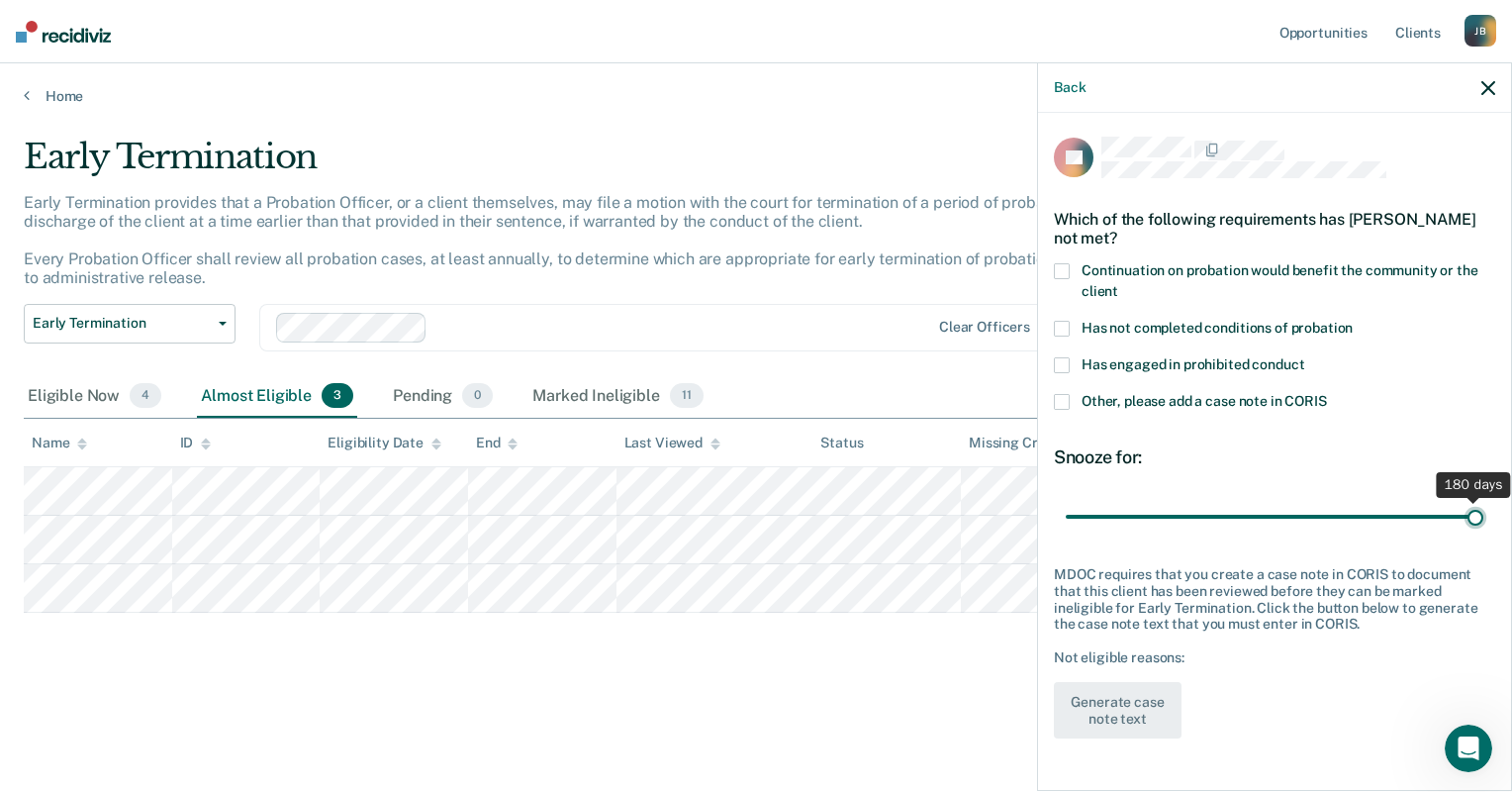 type on "180" 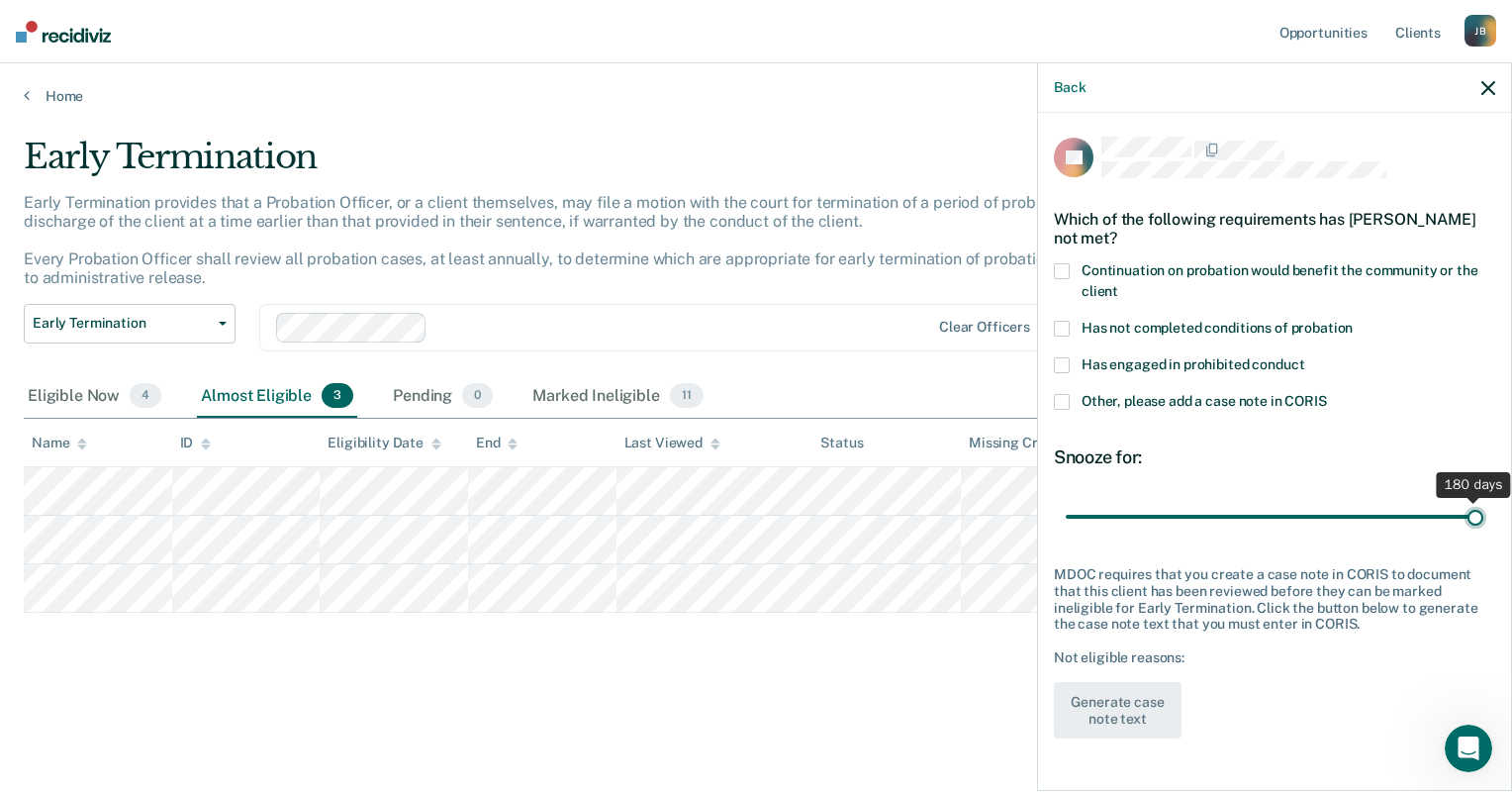 click at bounding box center [1275, 517] 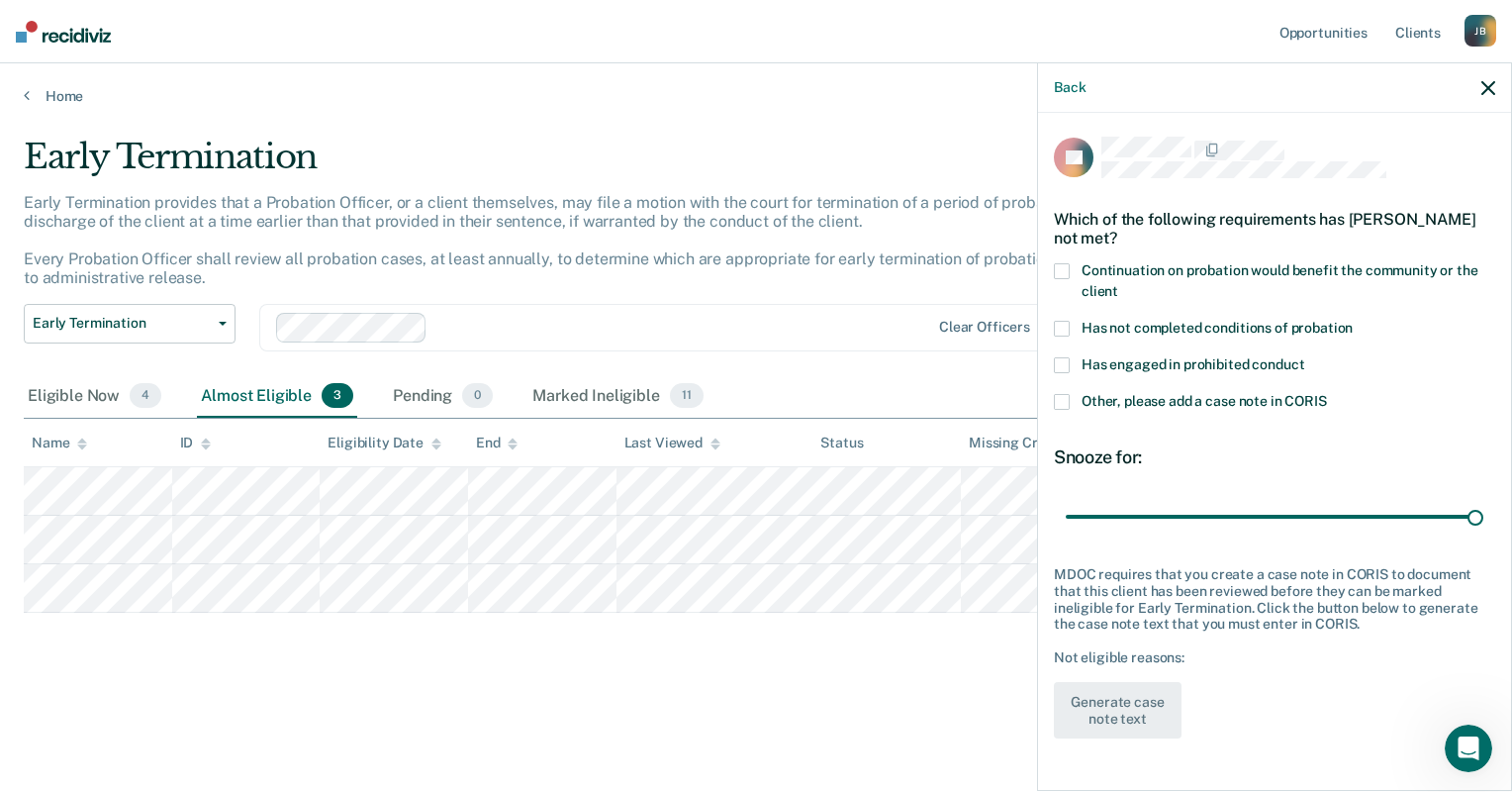 click at bounding box center (1062, 365) 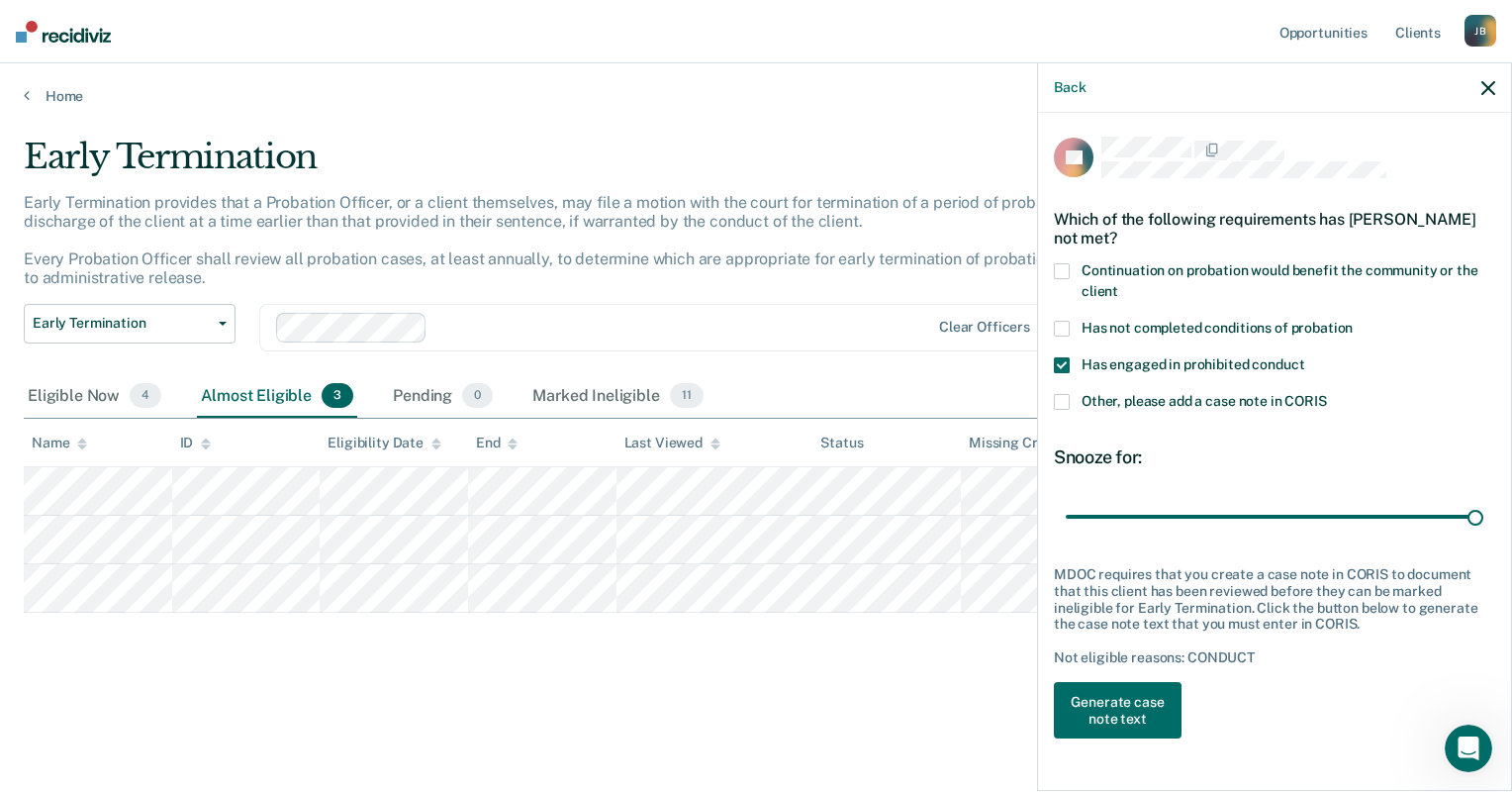 click at bounding box center (1062, 329) 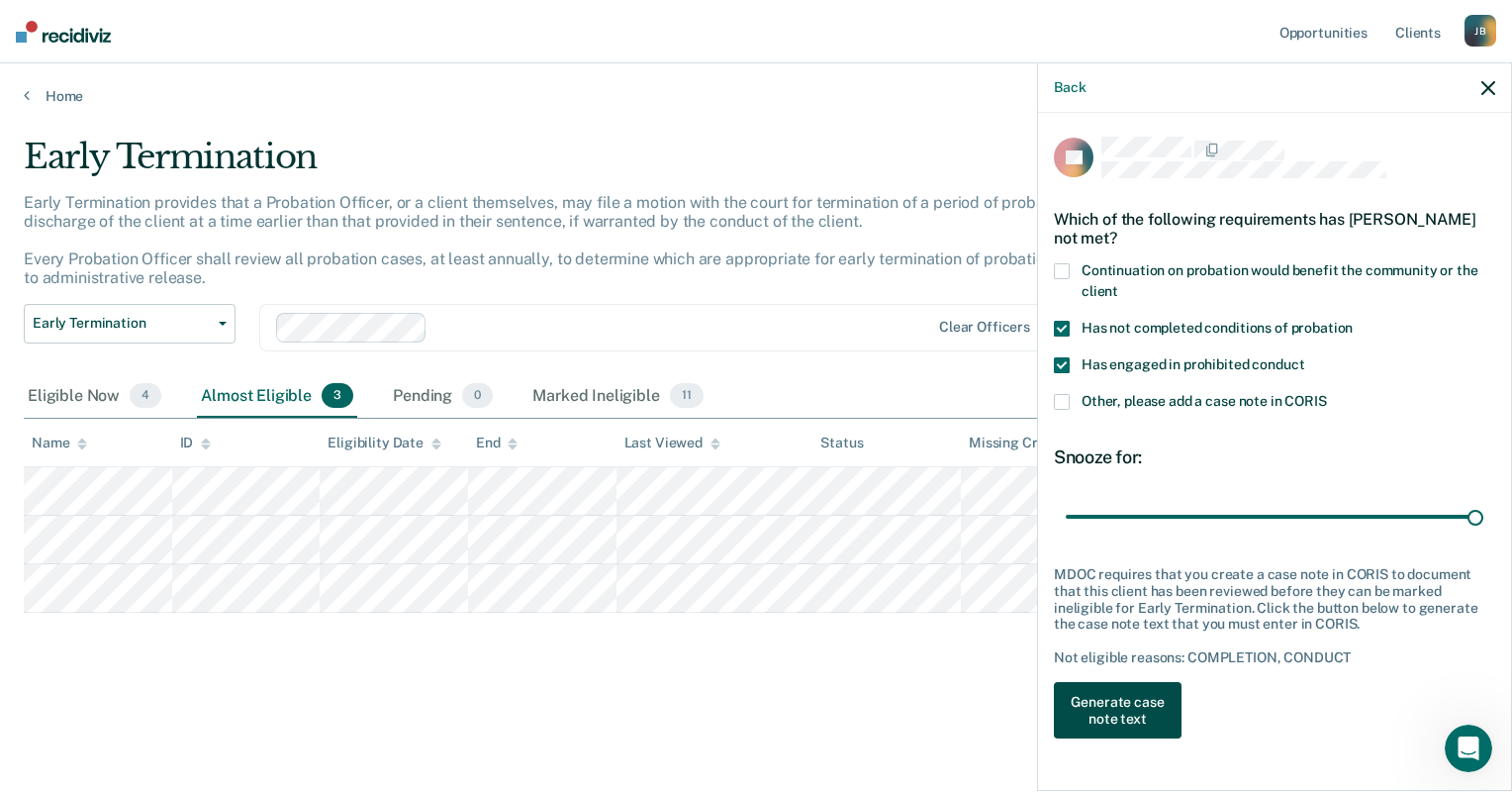click on "Generate case note text" at bounding box center [1117, 711] 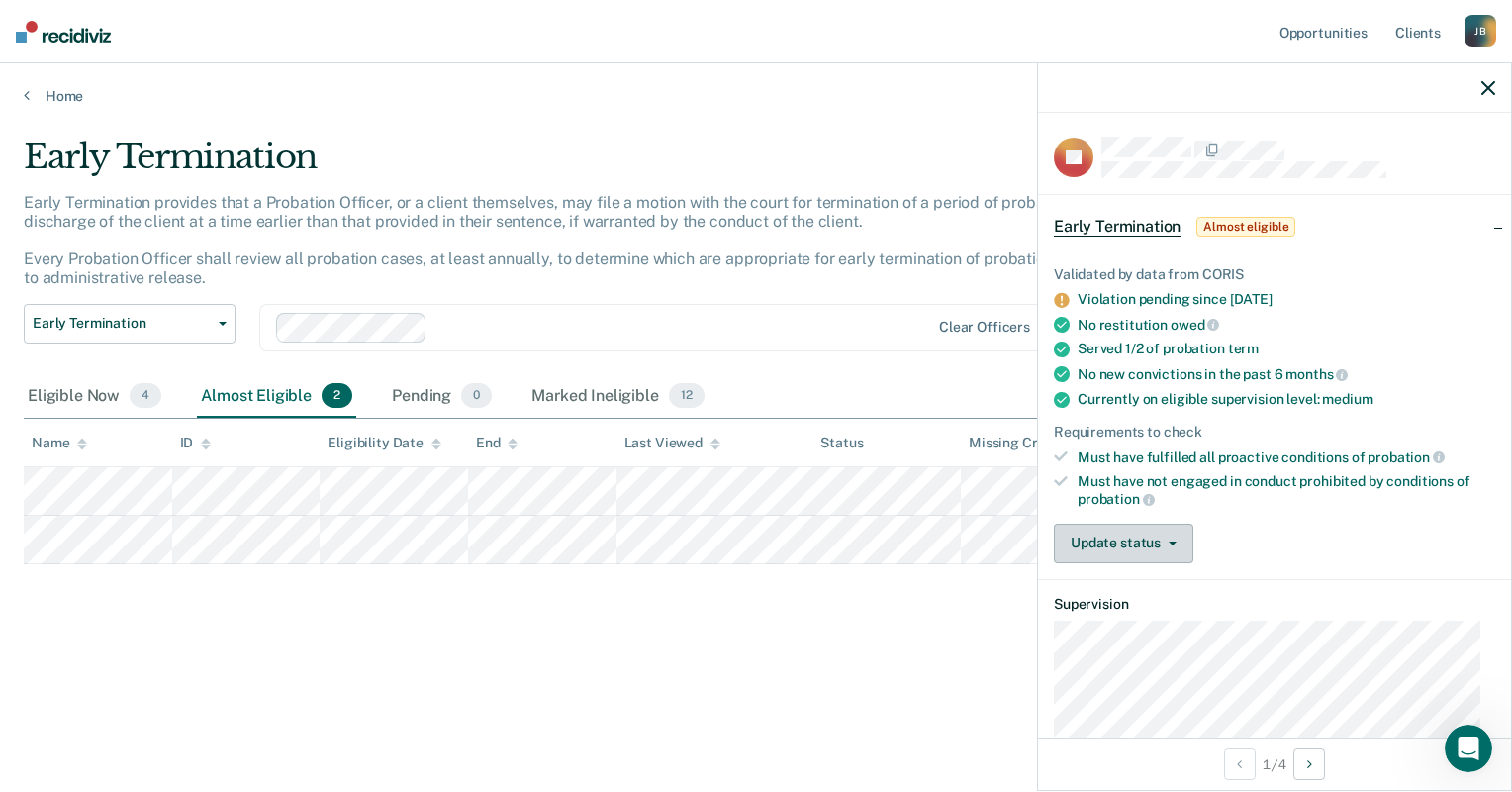 click on "Update status" at bounding box center (1123, 544) 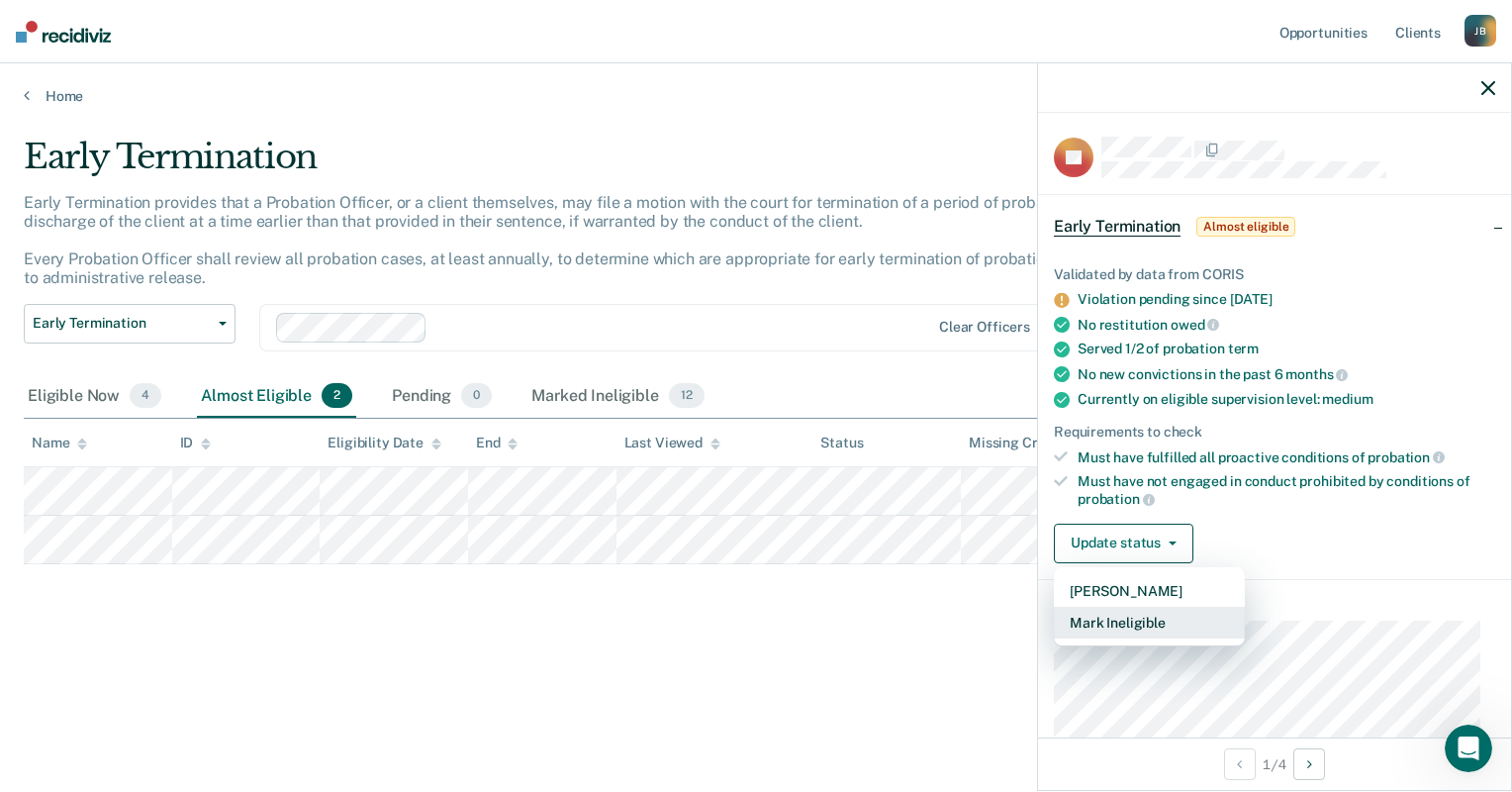 click on "Mark Ineligible" at bounding box center [1149, 623] 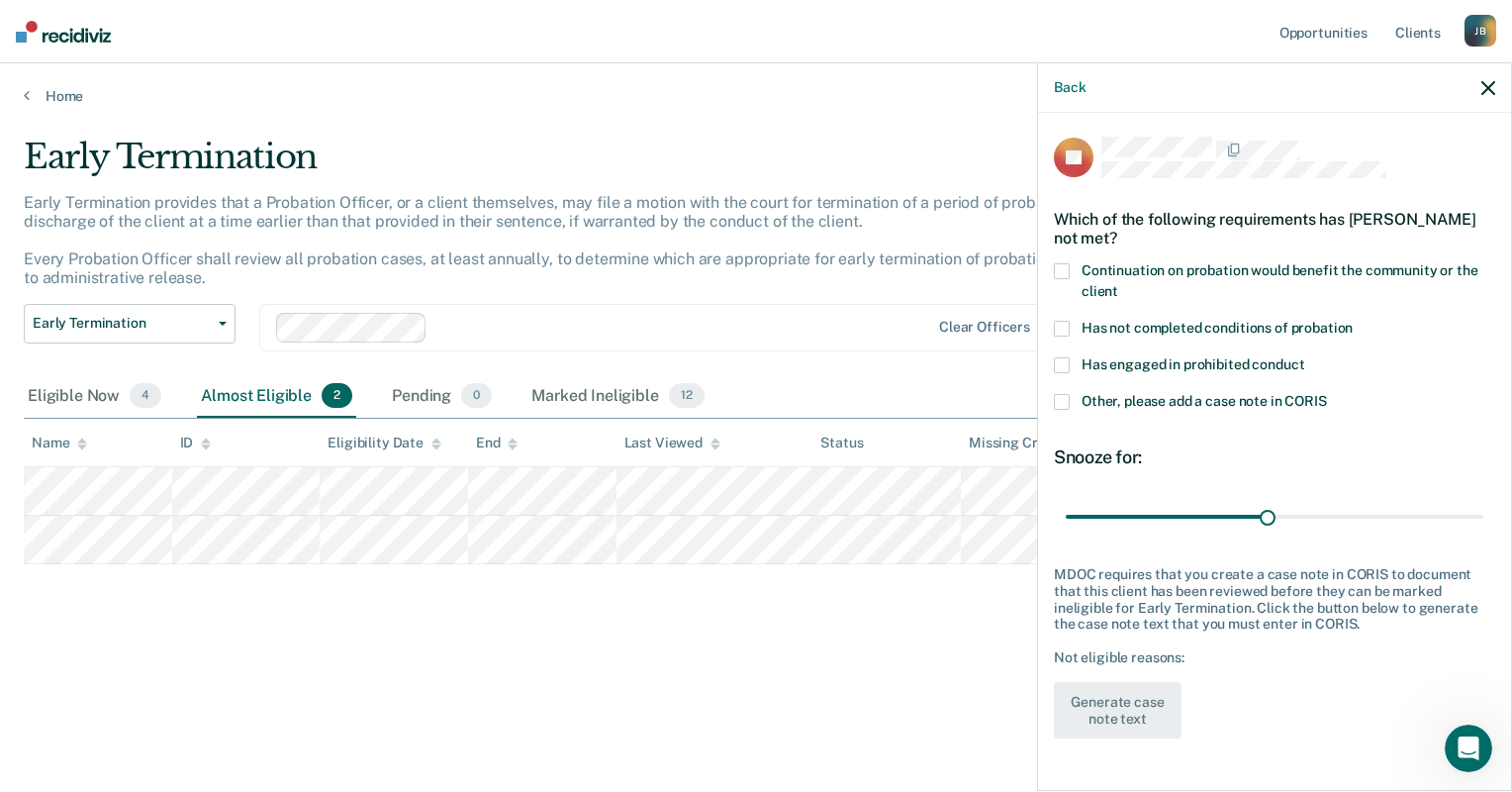 click at bounding box center (1062, 329) 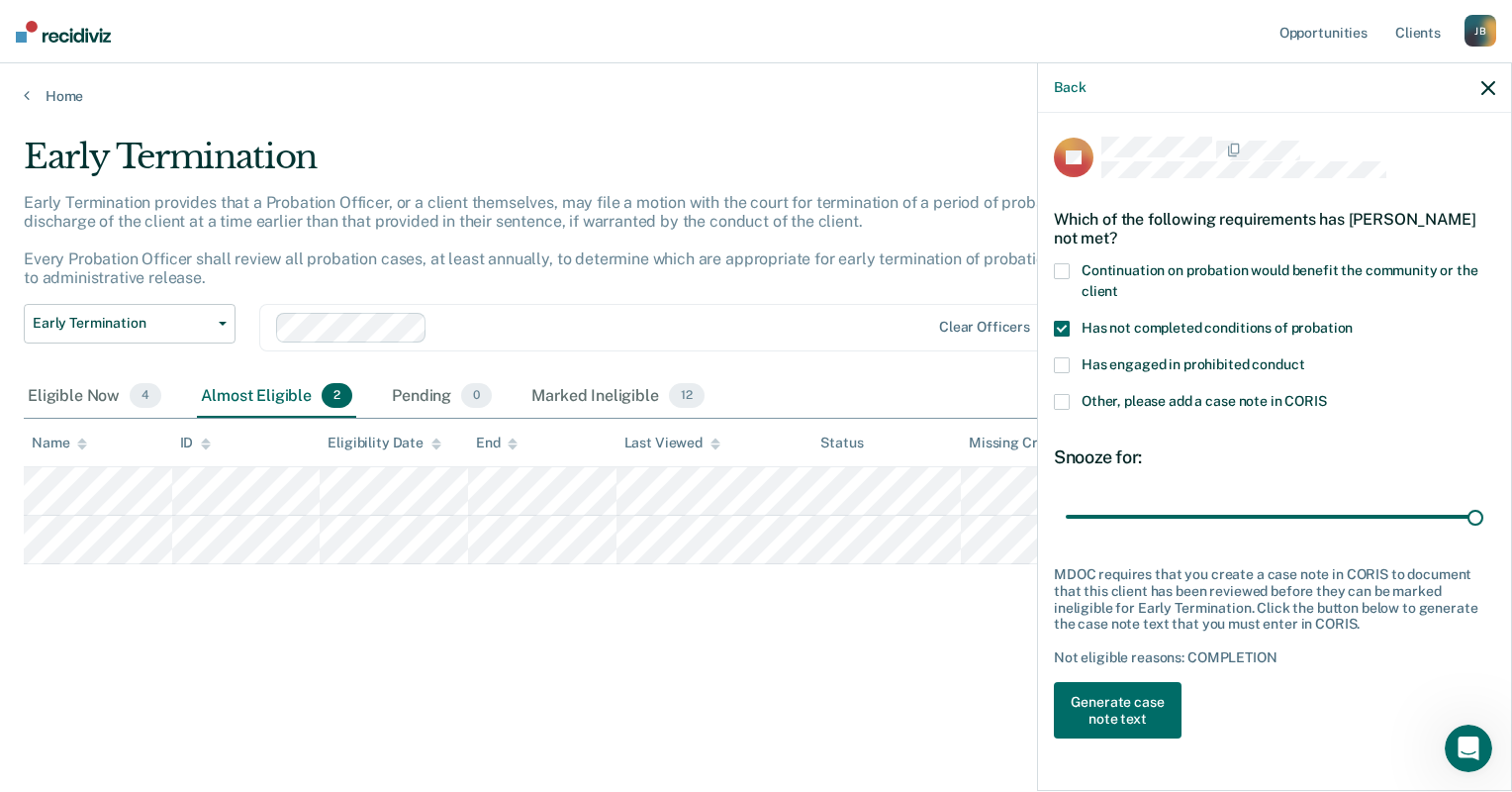 drag, startPoint x: 1270, startPoint y: 510, endPoint x: 1503, endPoint y: 543, distance: 235.32531 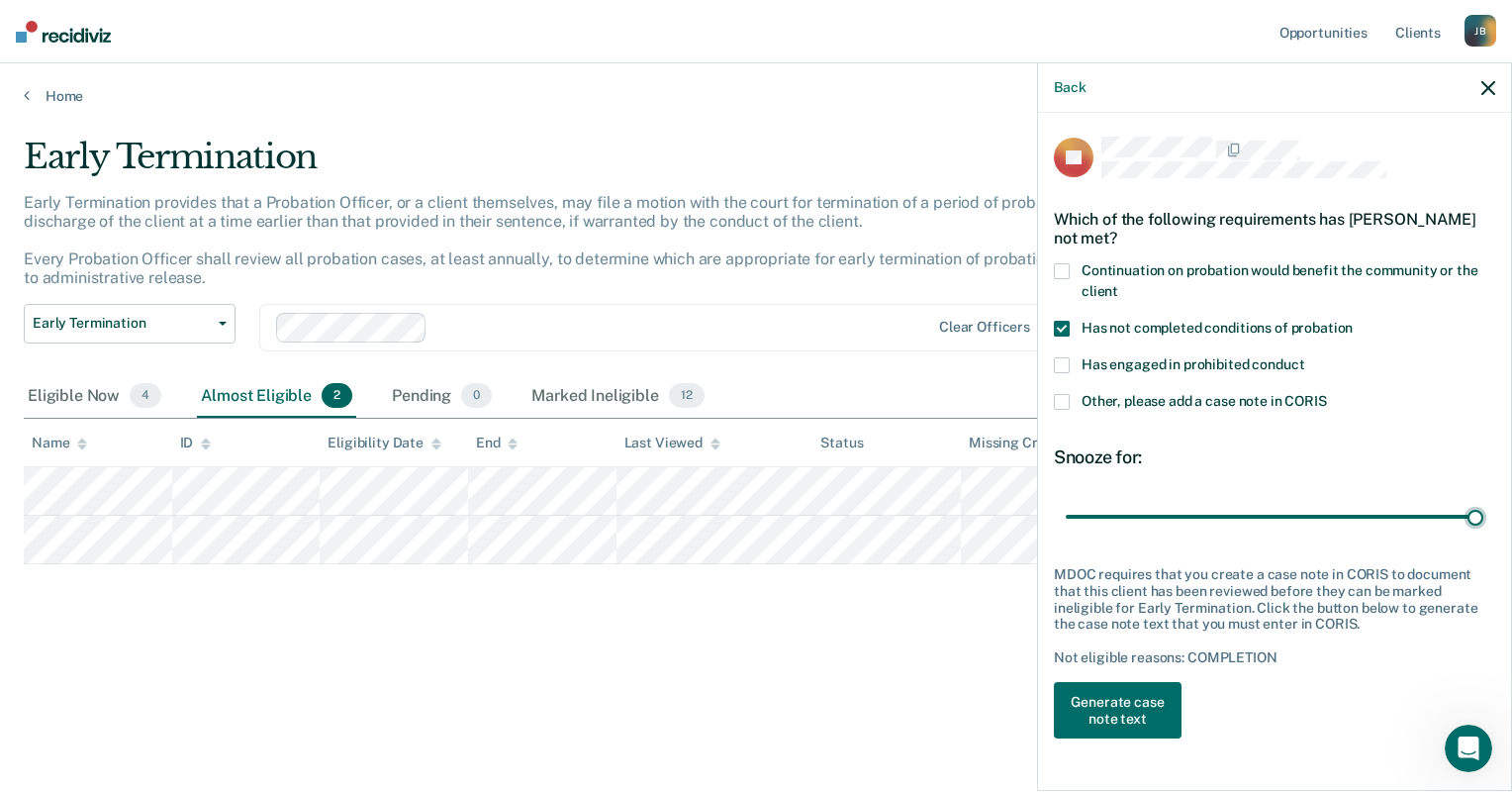 type on "61" 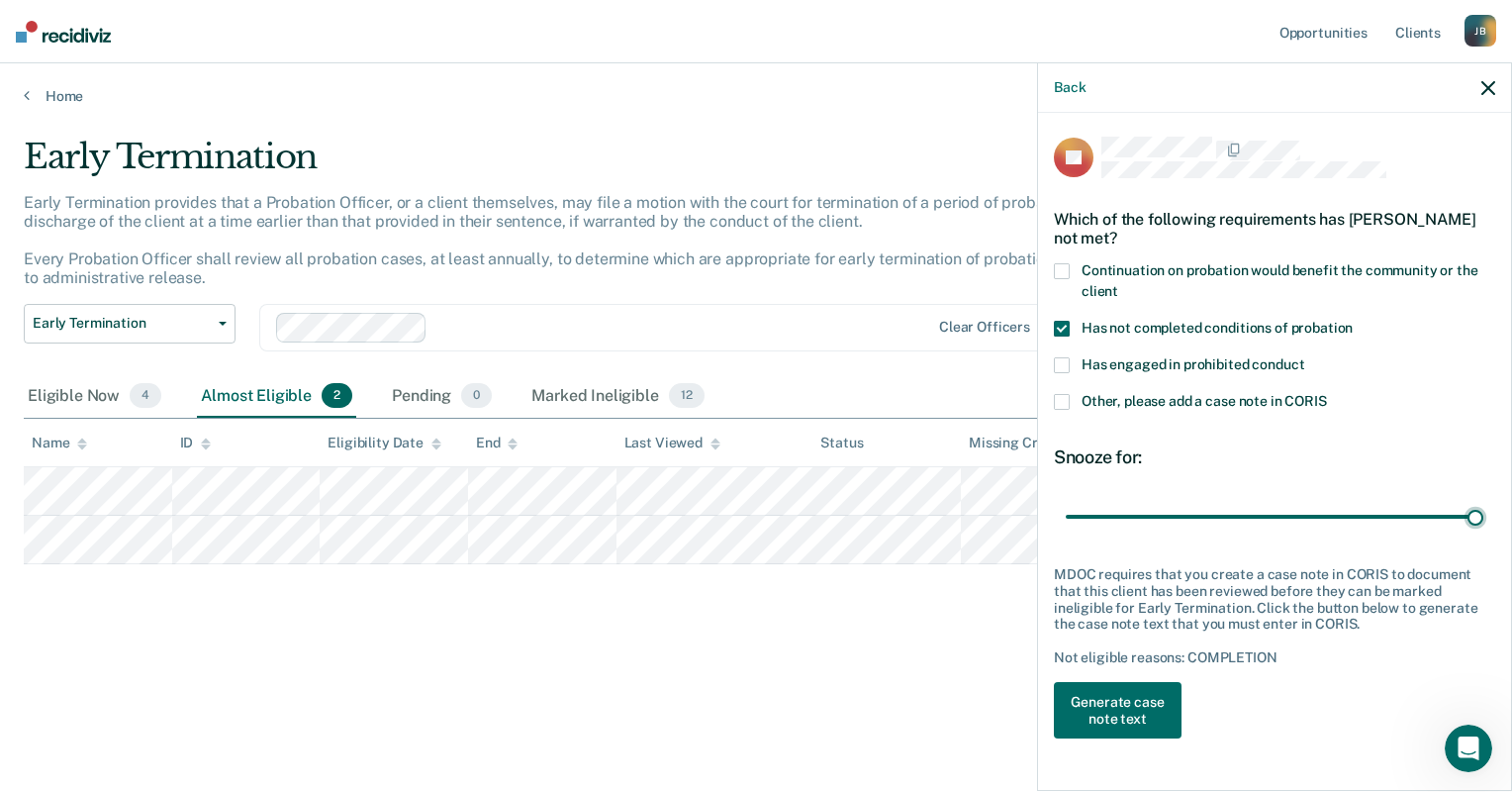 click at bounding box center (1275, 517) 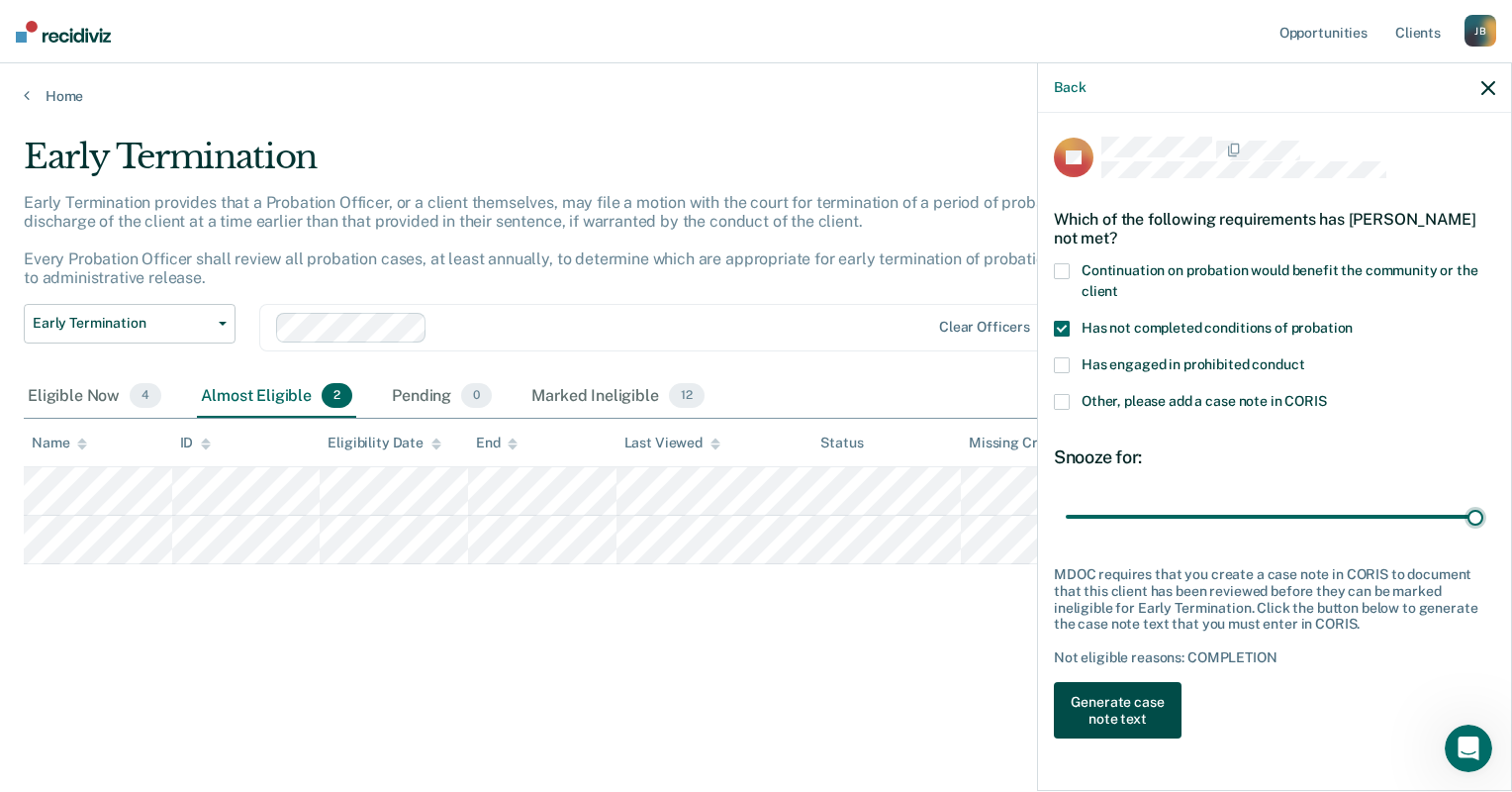 click on "Generate case note text" at bounding box center (1117, 711) 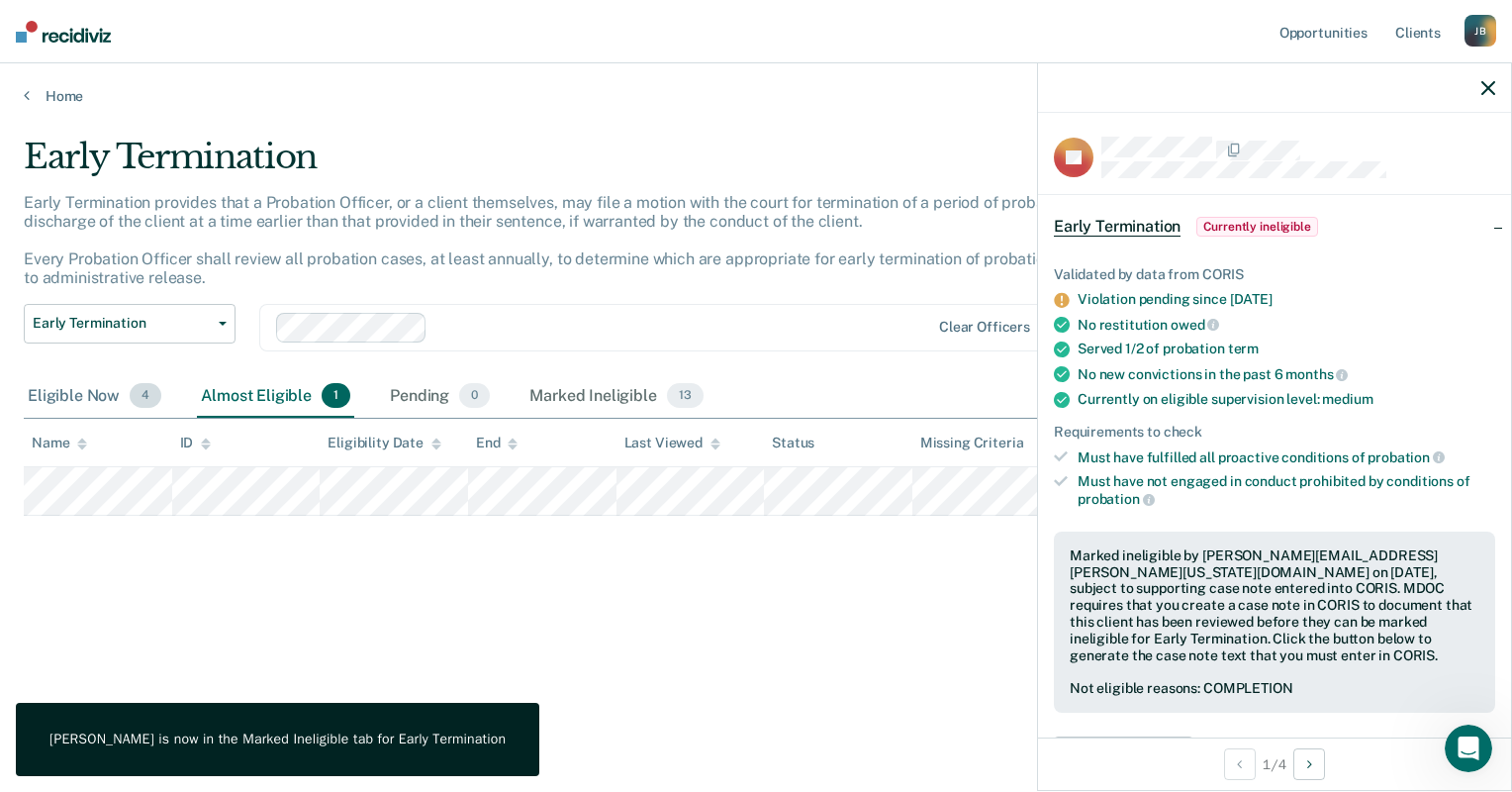 click on "Eligible Now 4" at bounding box center (94, 397) 